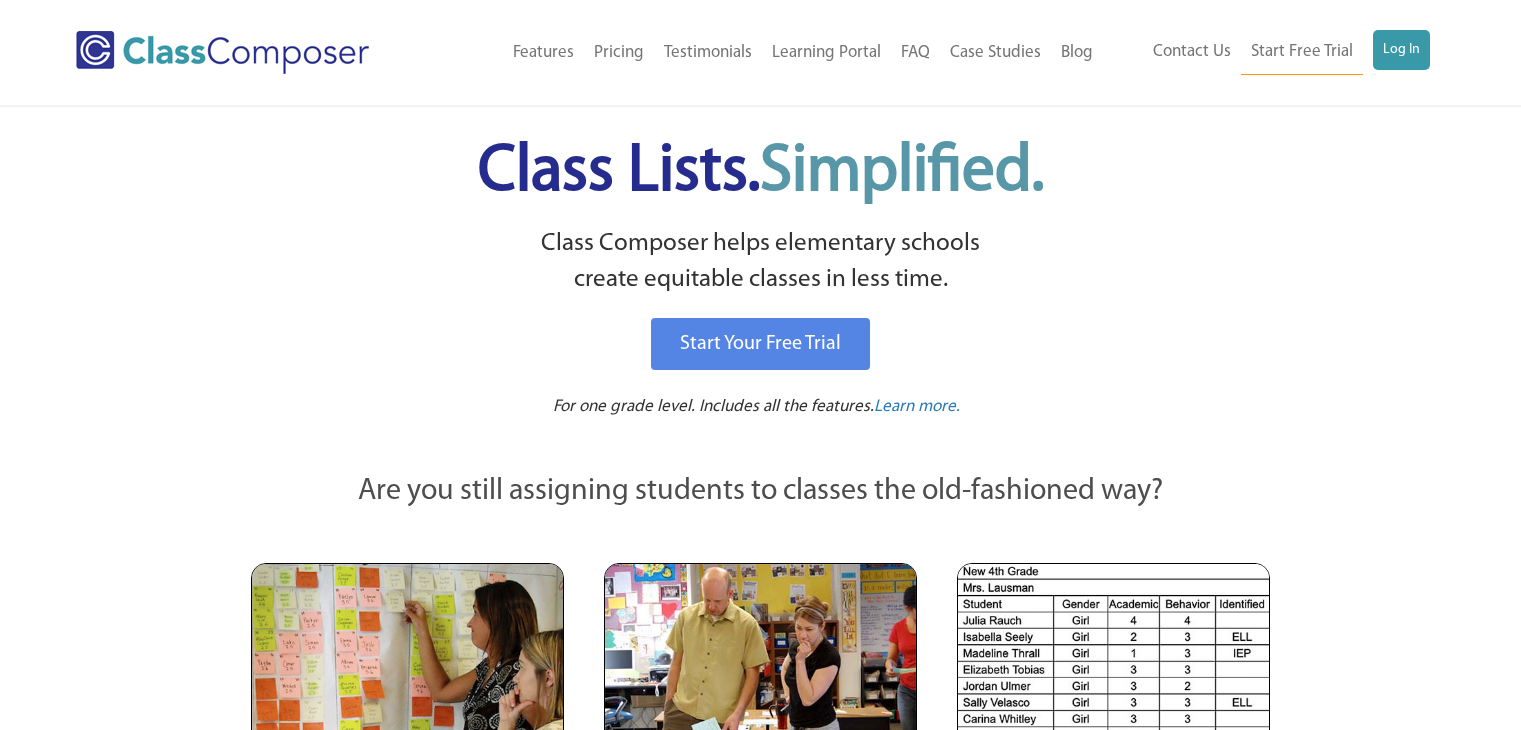 scroll, scrollTop: 0, scrollLeft: 0, axis: both 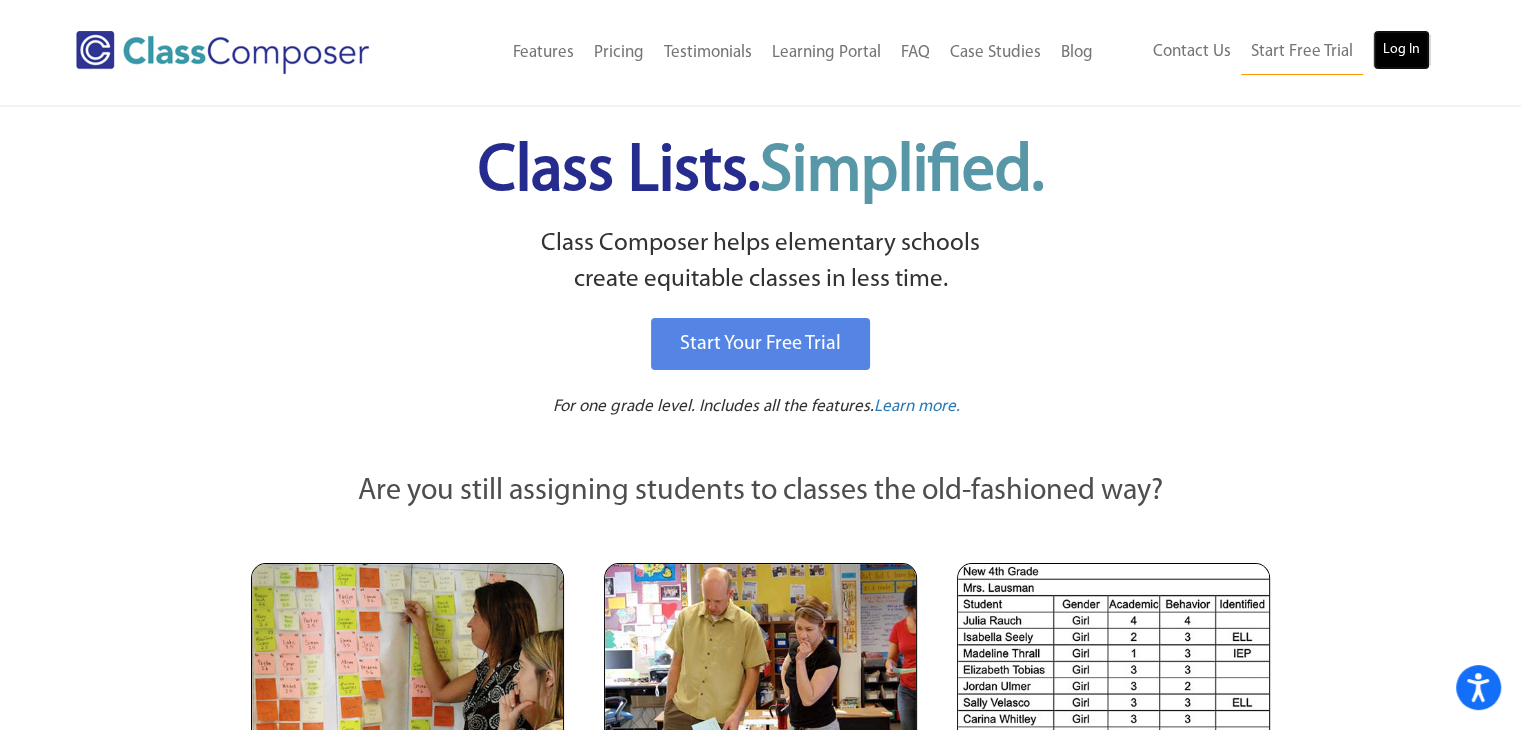 click on "Log In" at bounding box center (1401, 50) 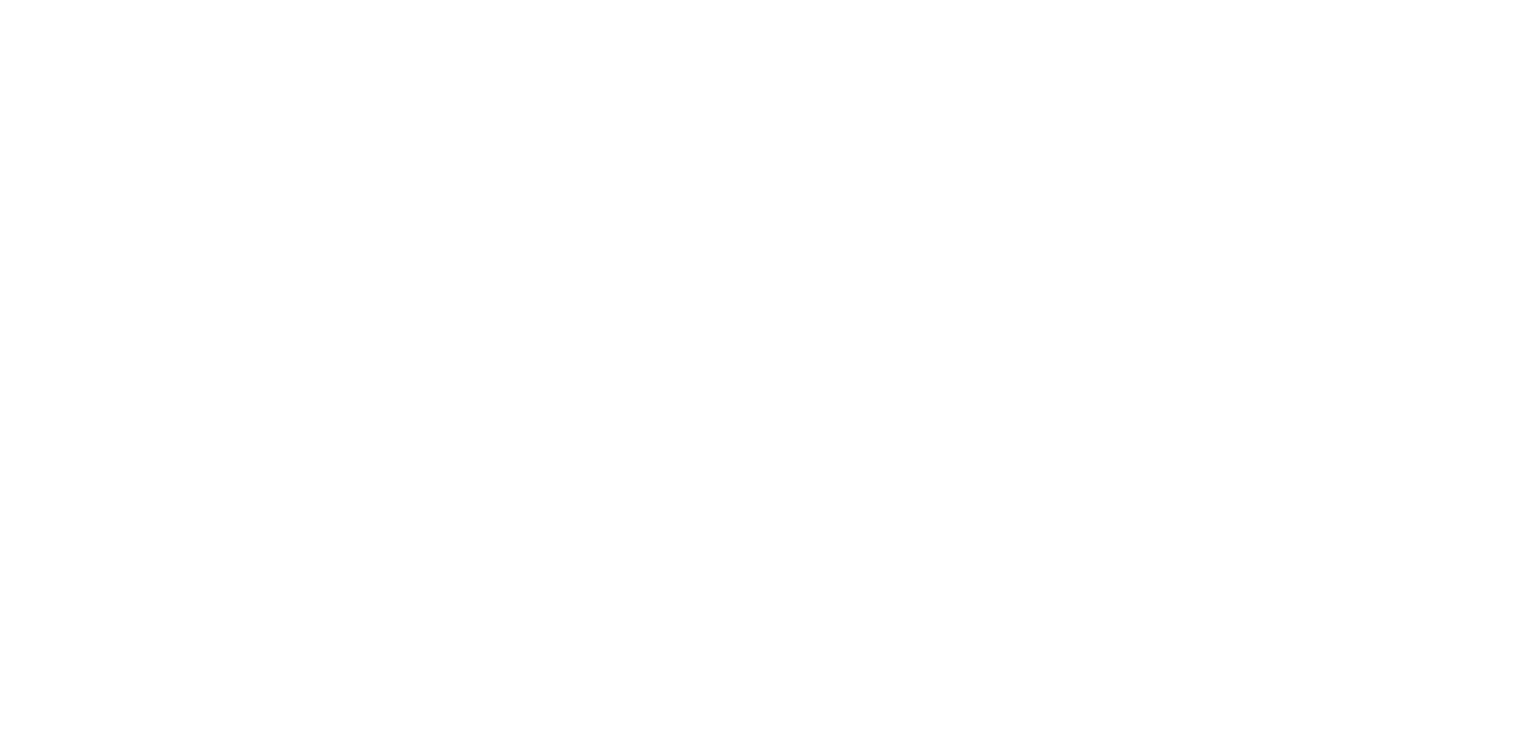 scroll, scrollTop: 0, scrollLeft: 0, axis: both 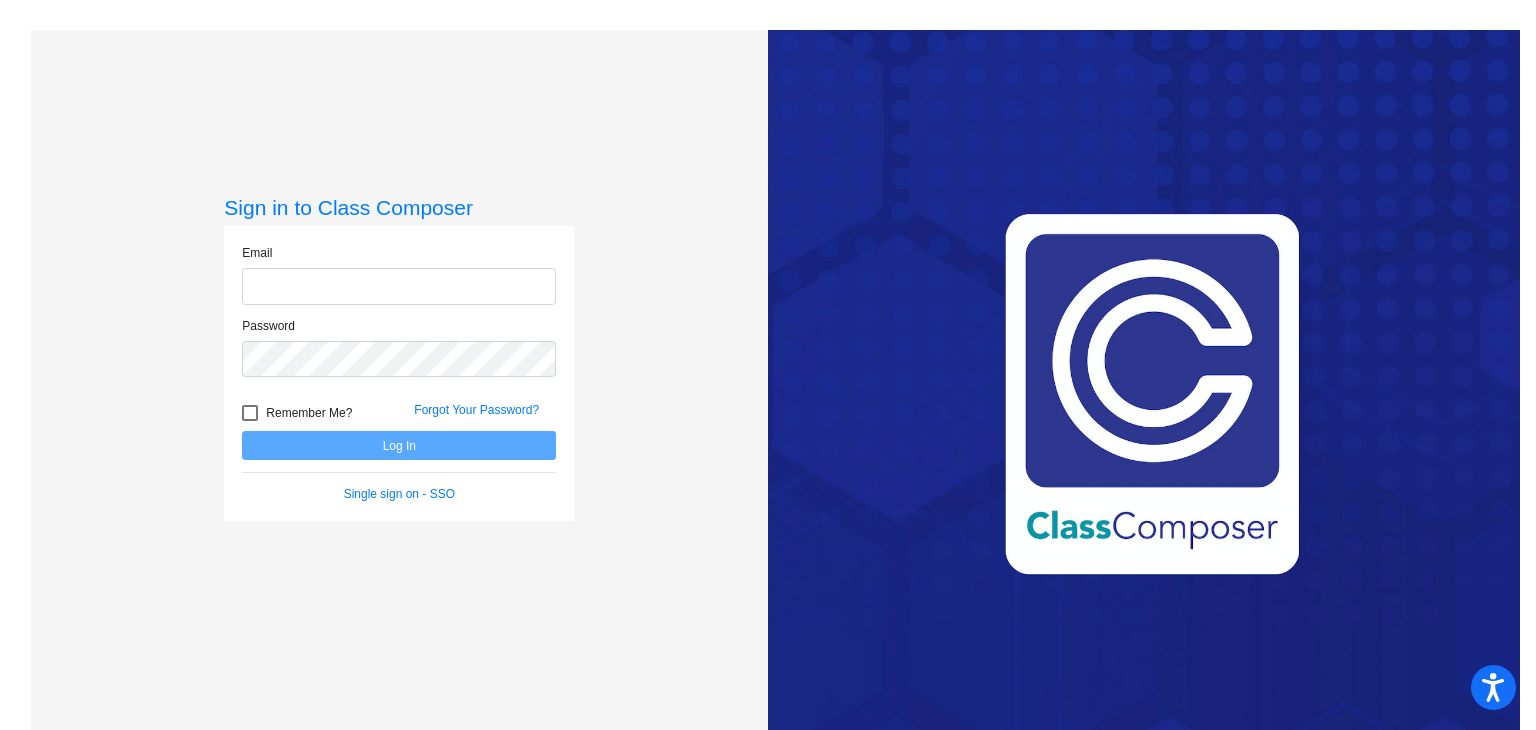 type on "[EMAIL]" 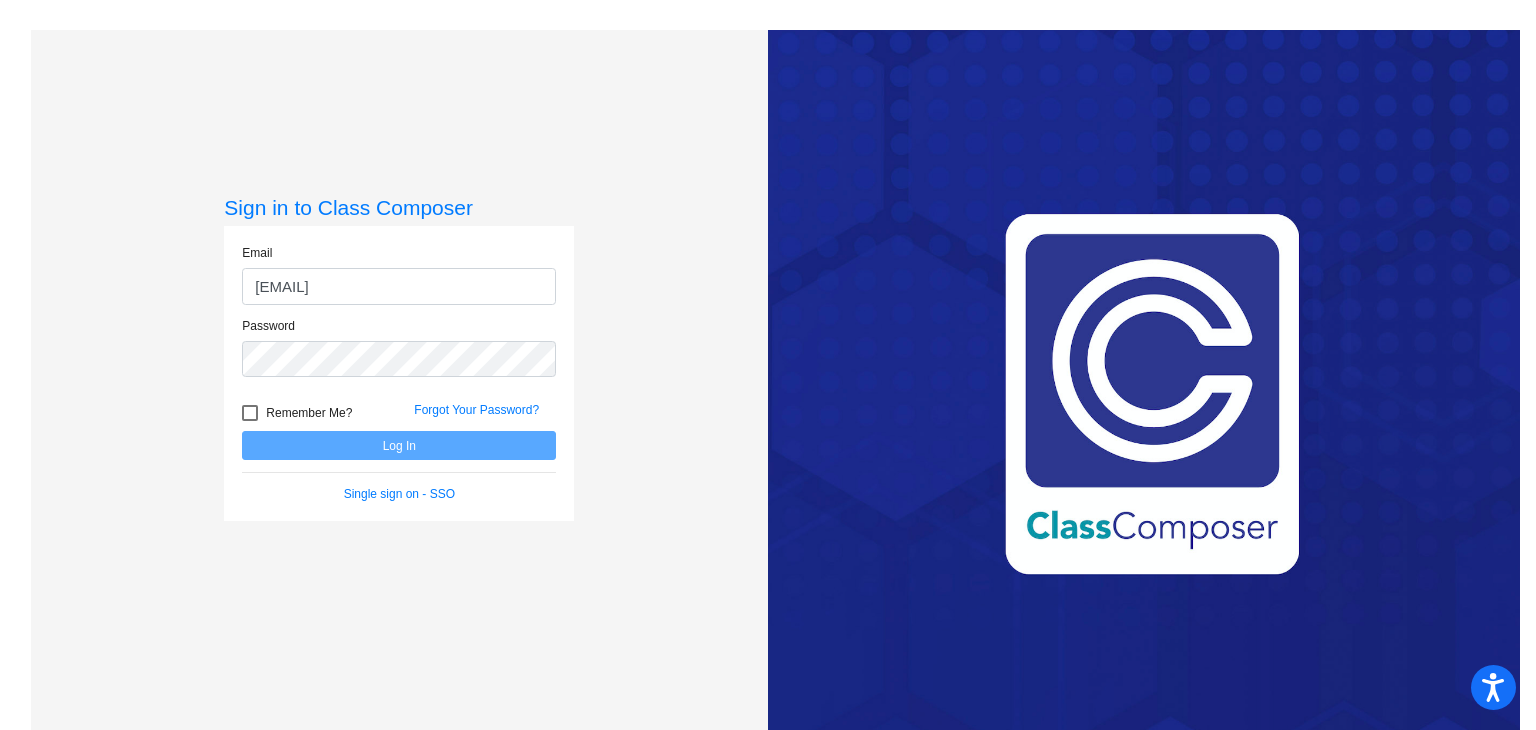 click at bounding box center (250, 413) 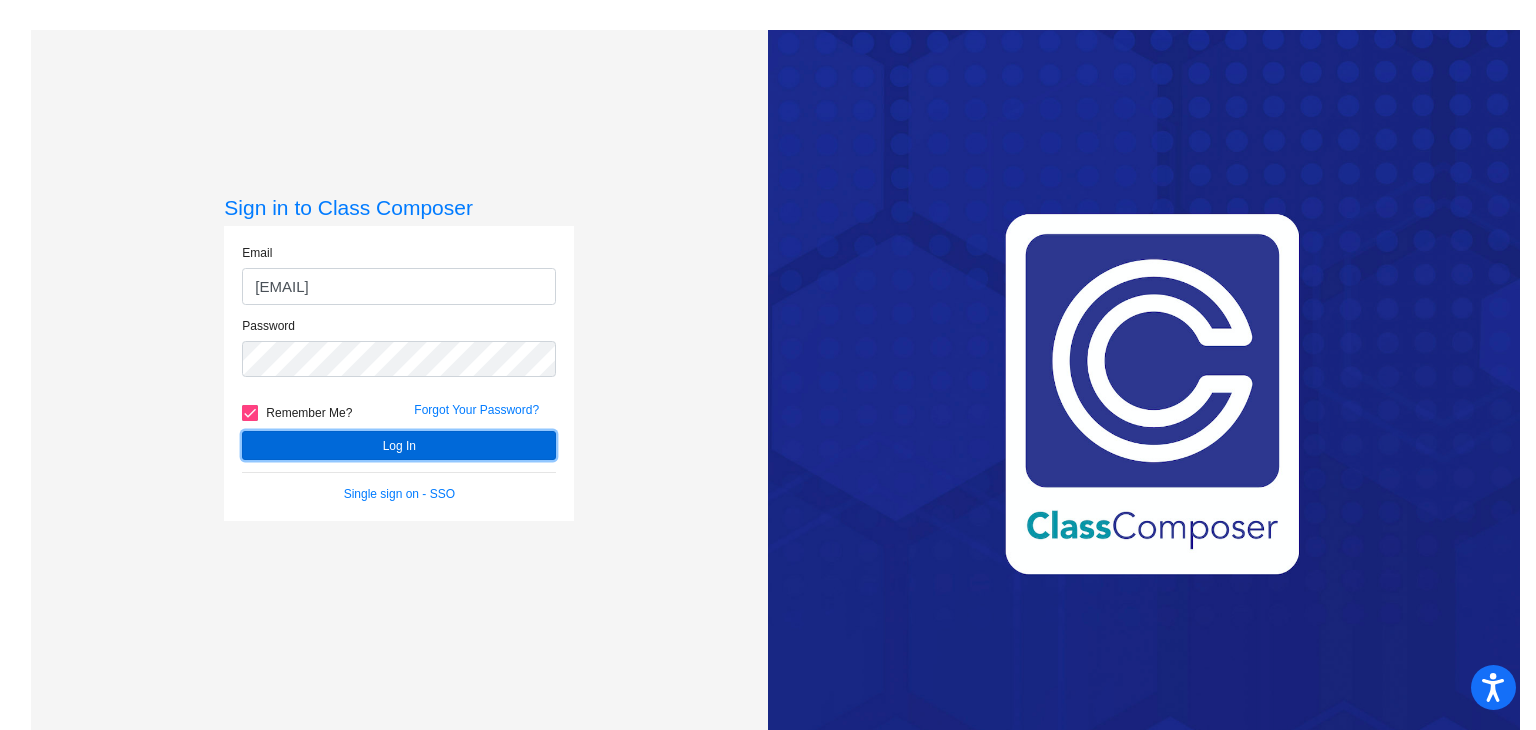 click on "Log In" 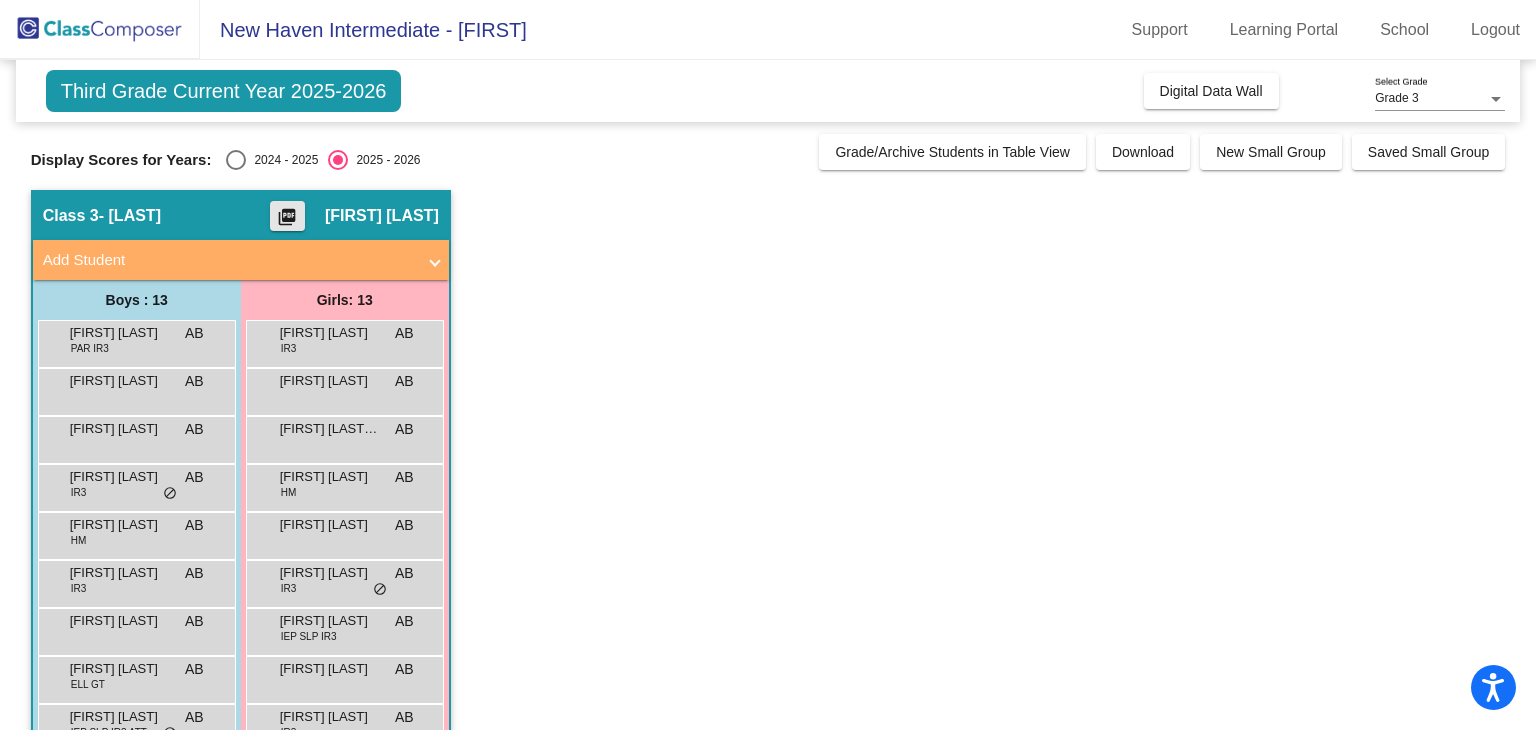 click on "picture_as_pdf" 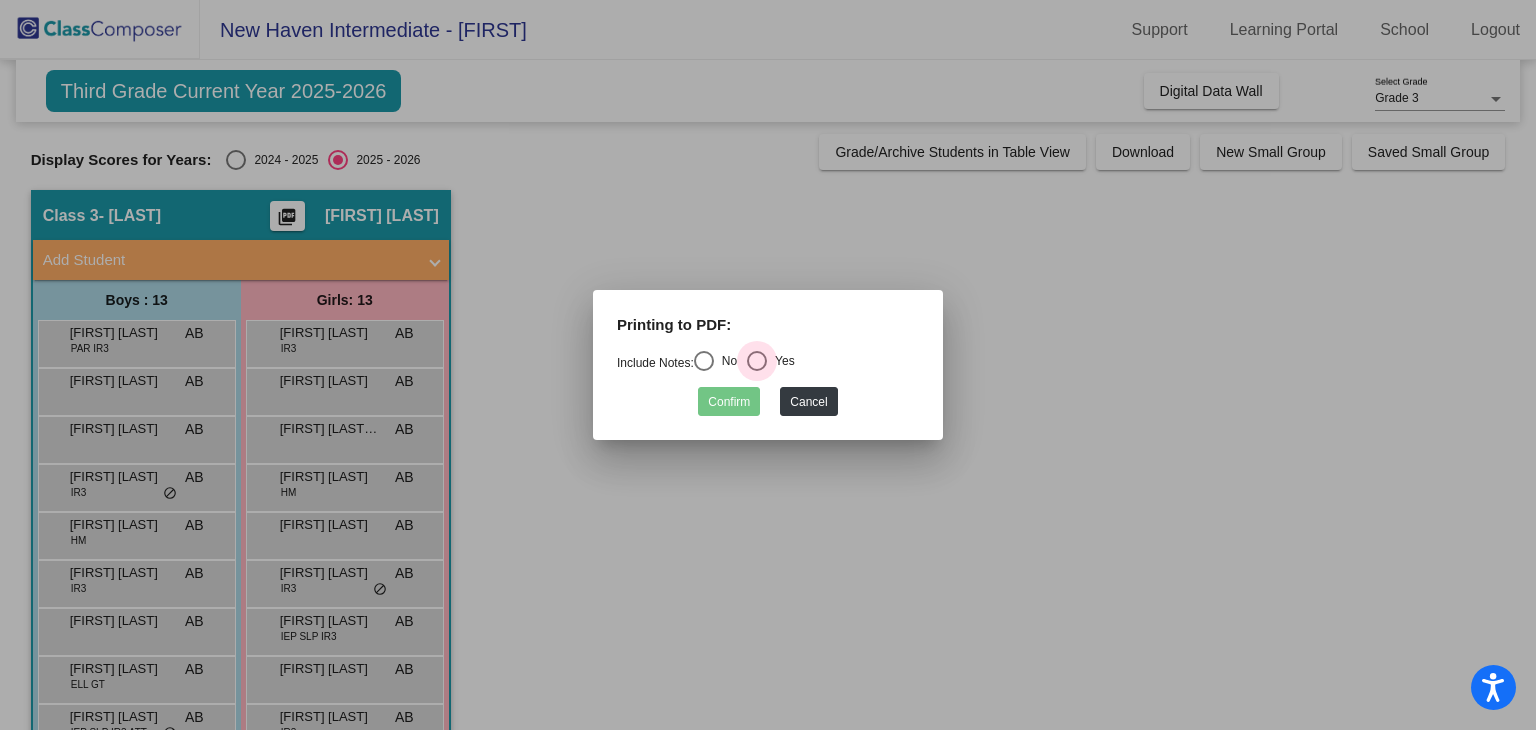 click at bounding box center [757, 361] 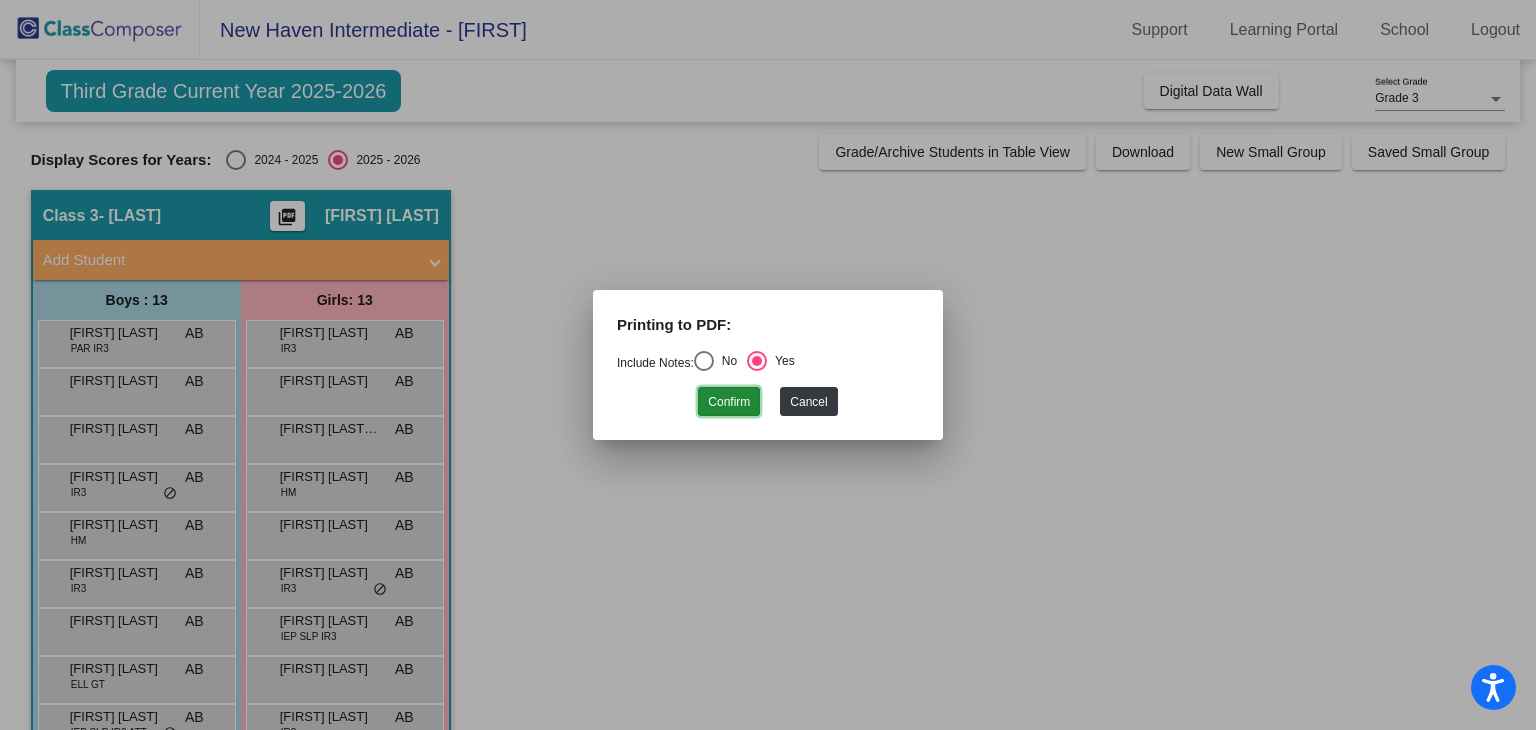 click on "Confirm" at bounding box center (729, 401) 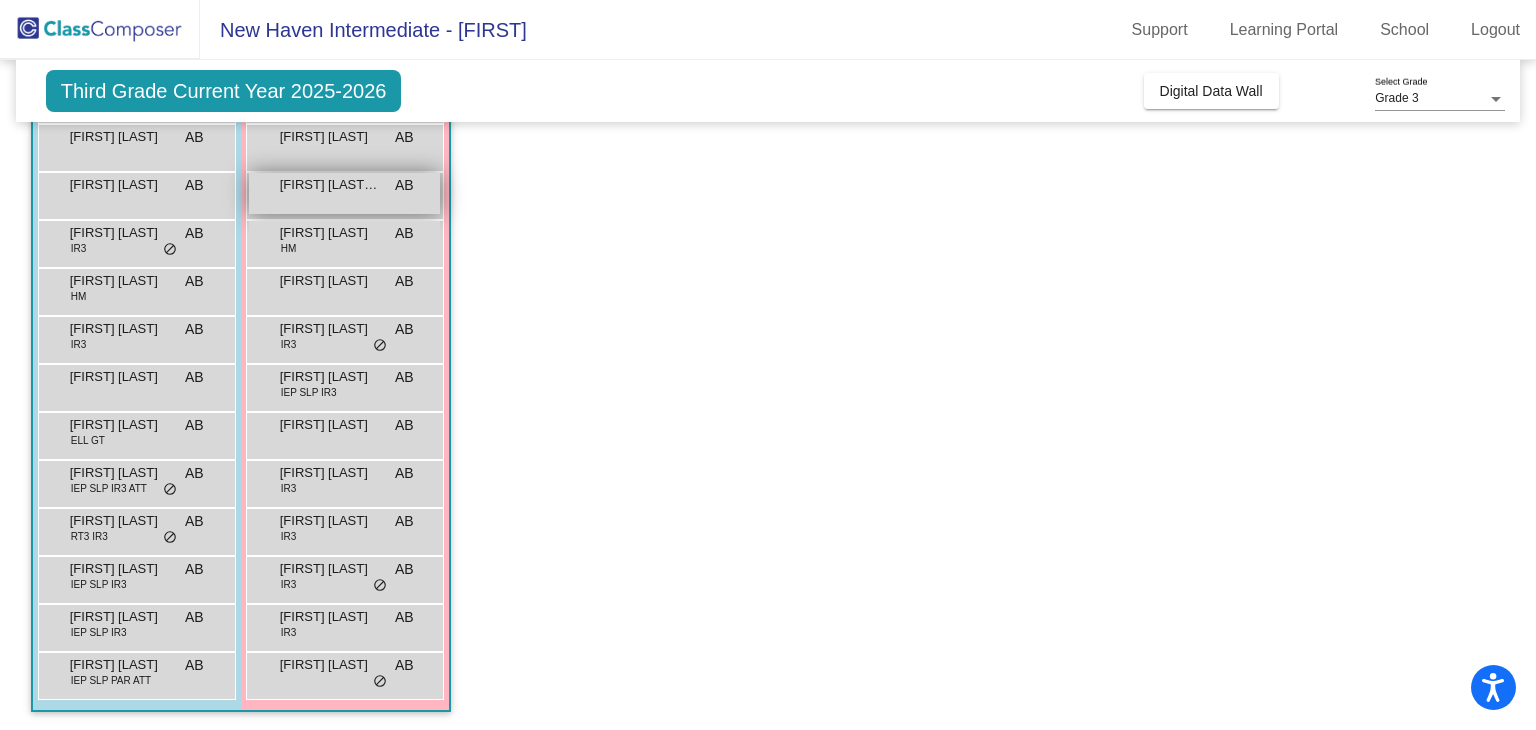scroll, scrollTop: 242, scrollLeft: 0, axis: vertical 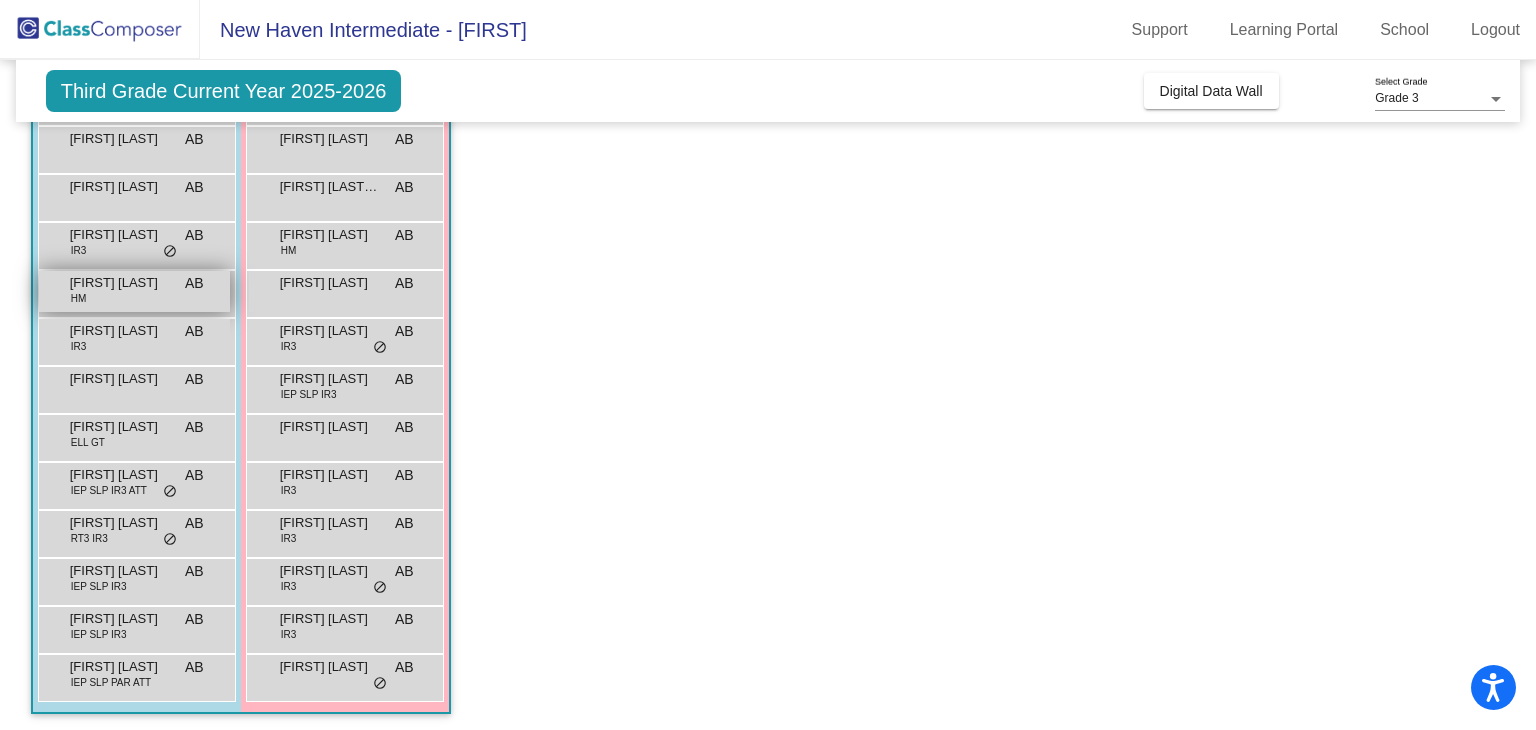 click on "Devin Davis" at bounding box center [120, 283] 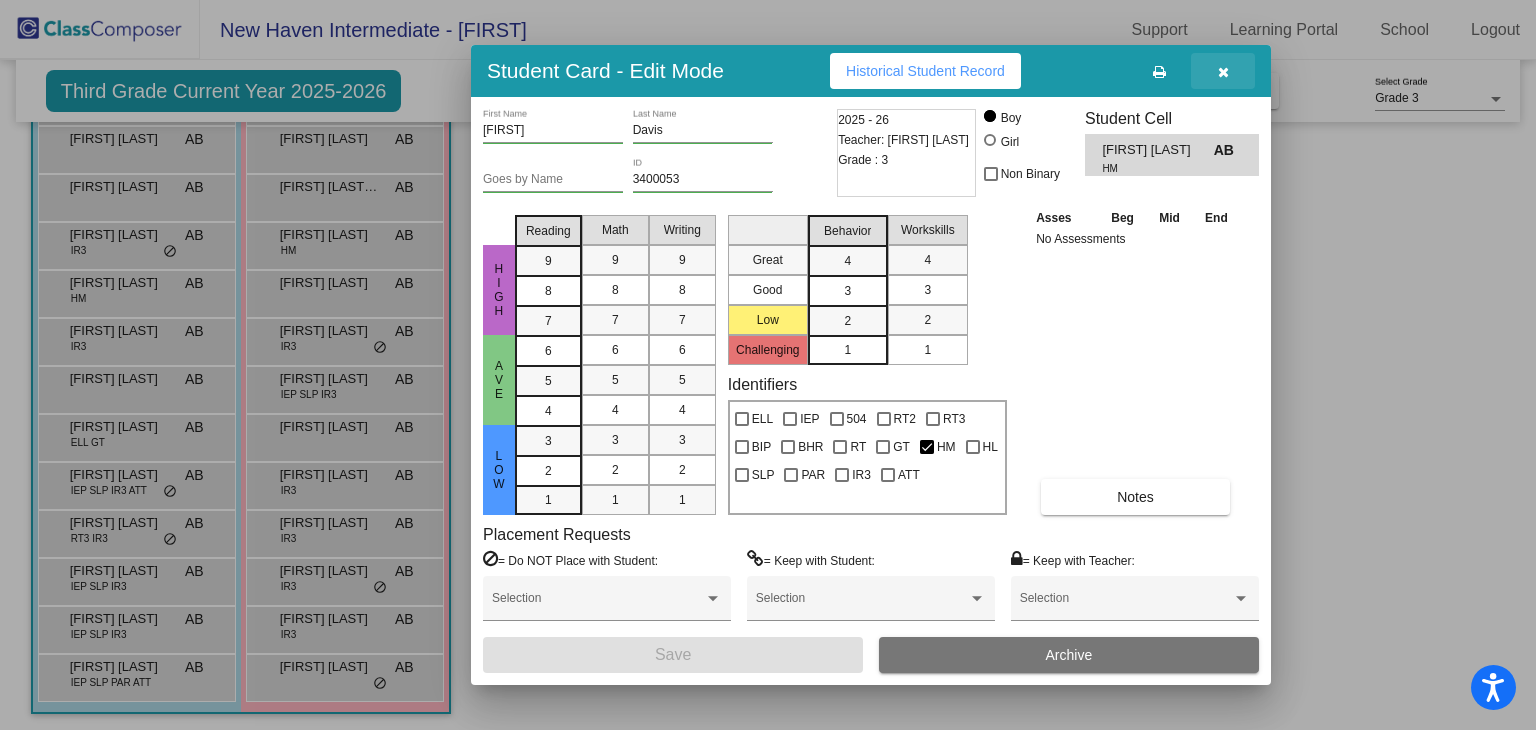 click at bounding box center [1223, 71] 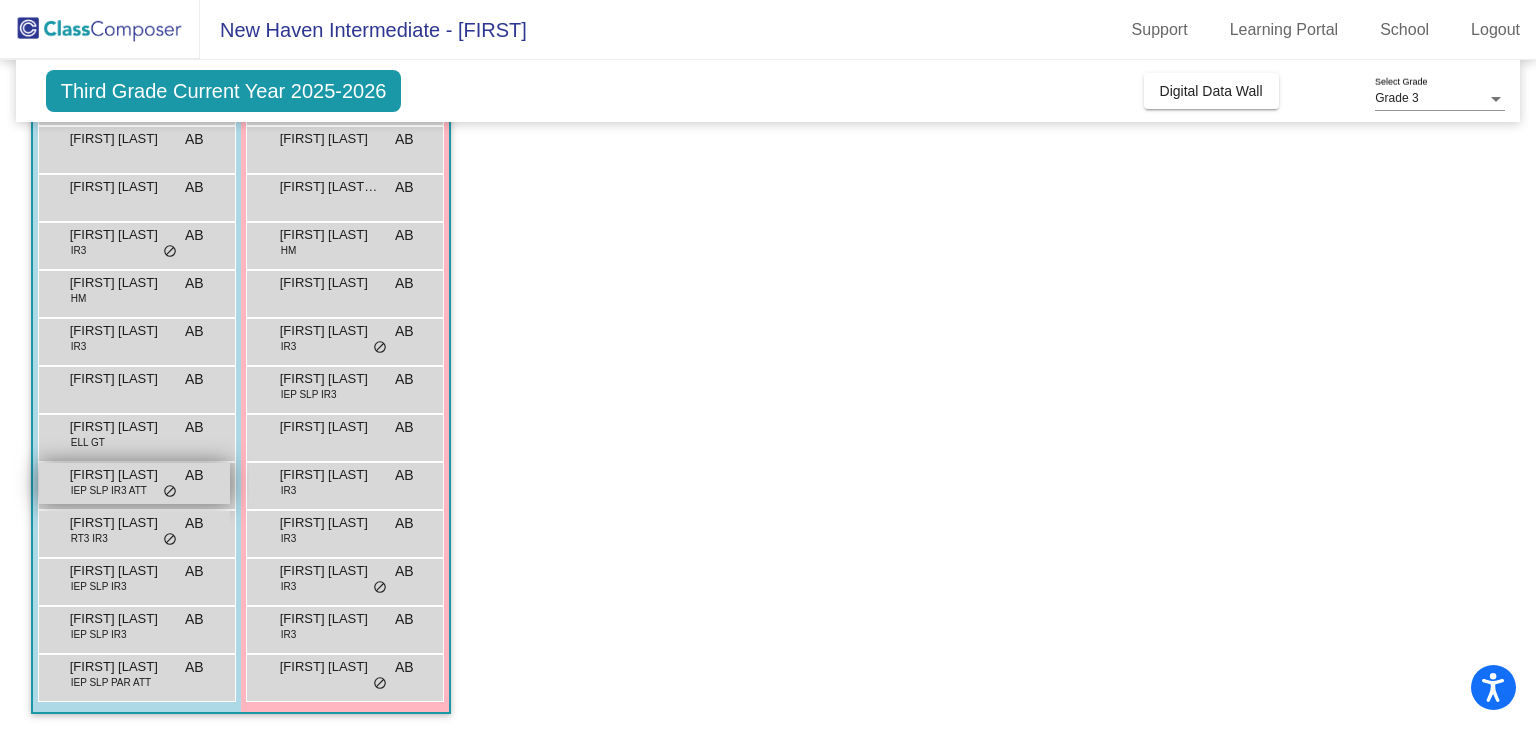 click on "IEP SLP IR3 ATT" at bounding box center [109, 490] 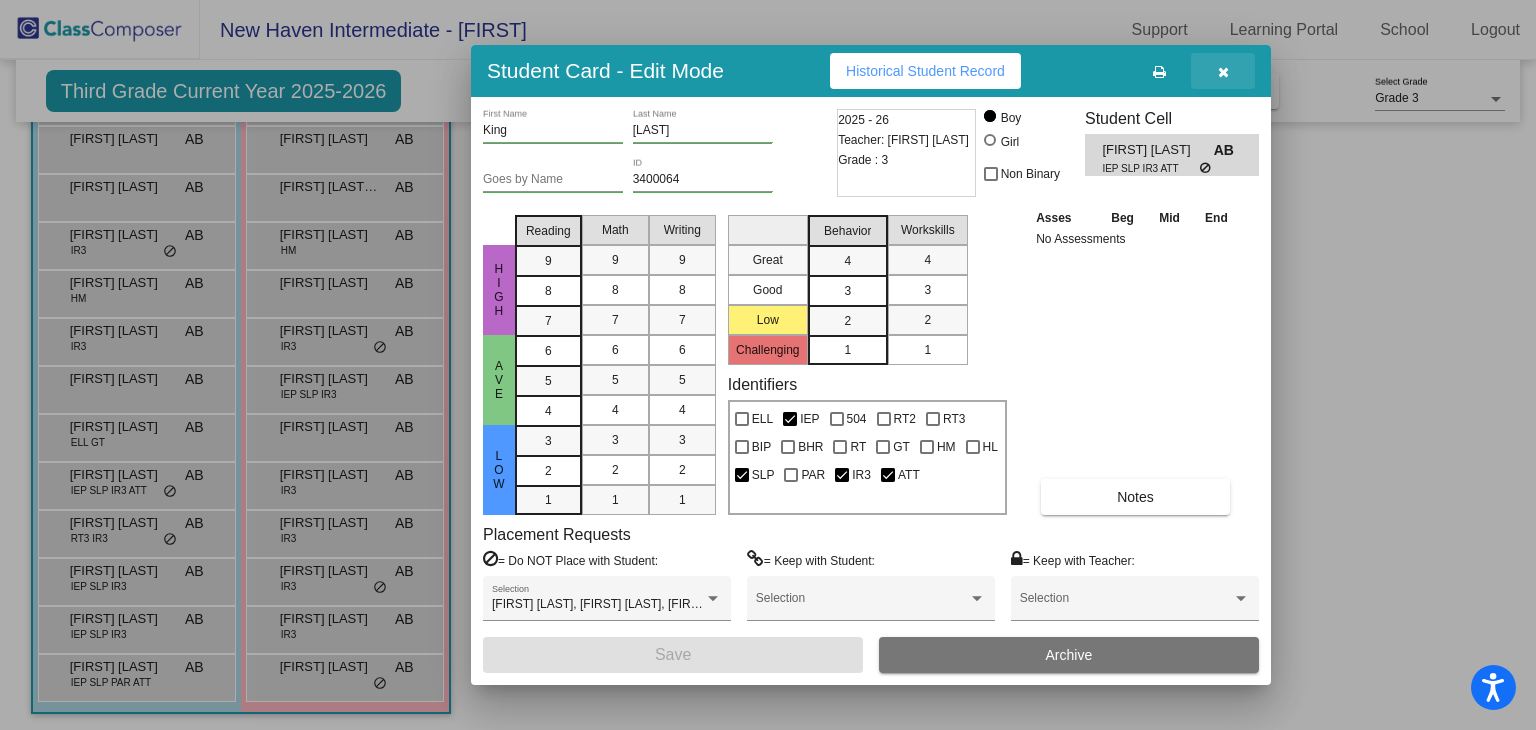 click at bounding box center [1223, 71] 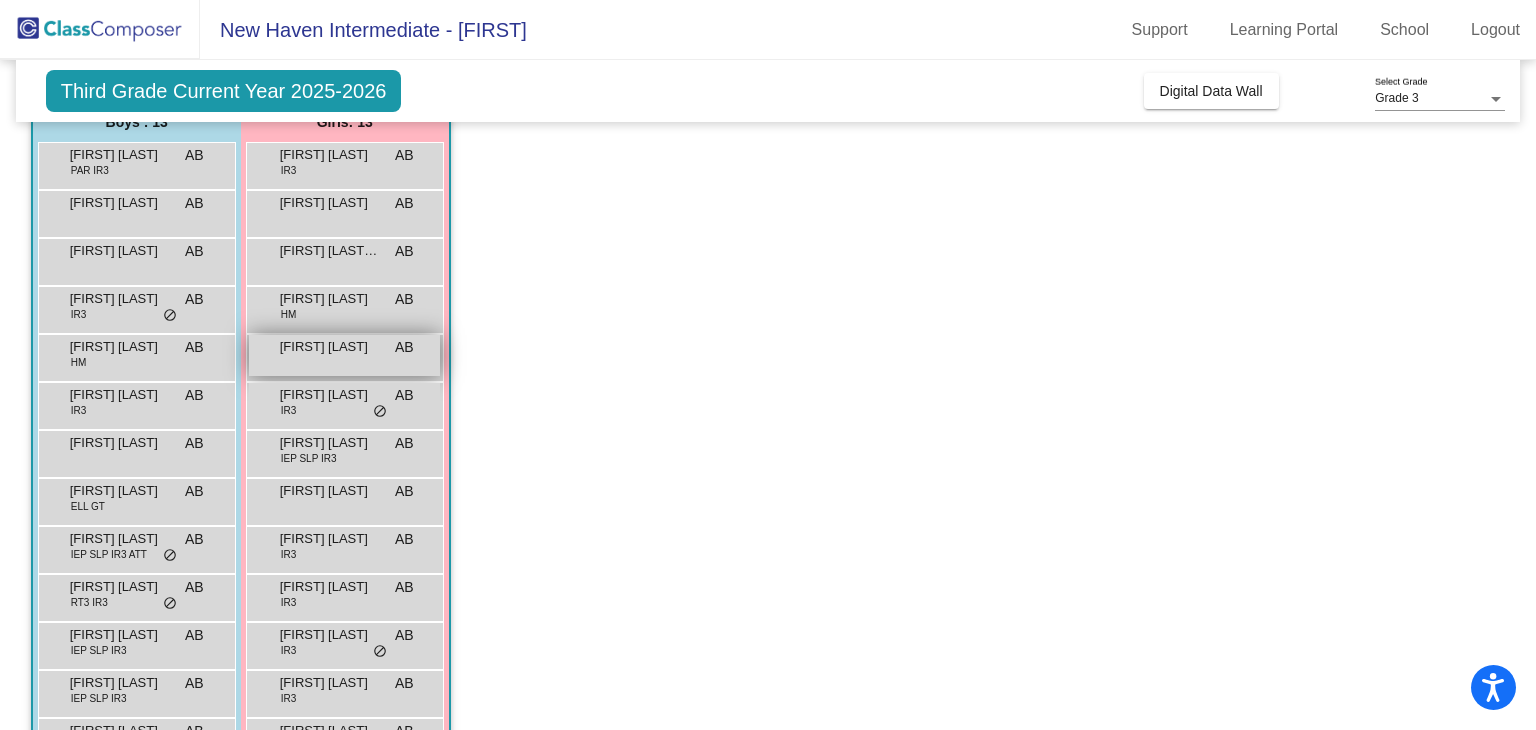scroll, scrollTop: 176, scrollLeft: 0, axis: vertical 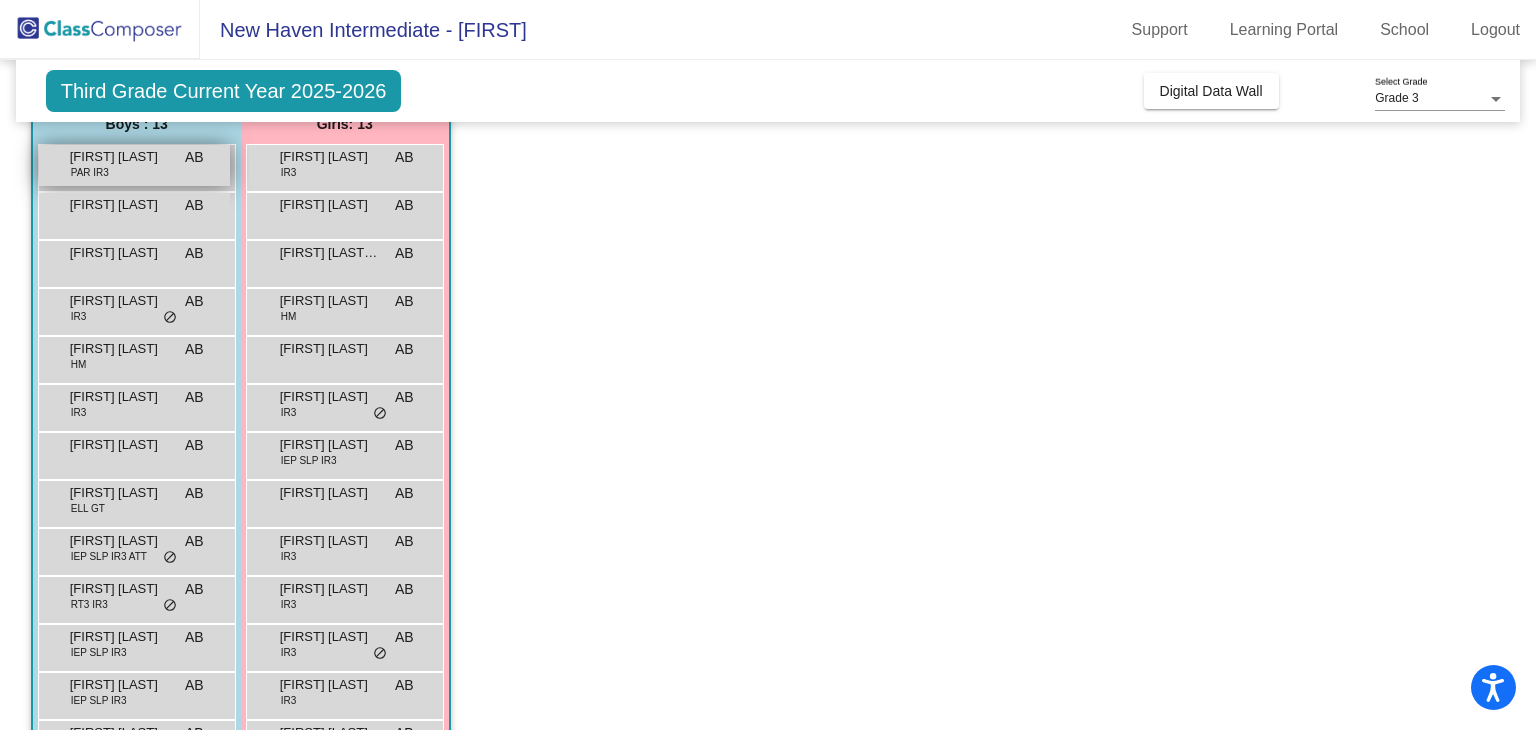 click on "Abram Moore PAR IR3 AB lock do_not_disturb_alt" at bounding box center [134, 165] 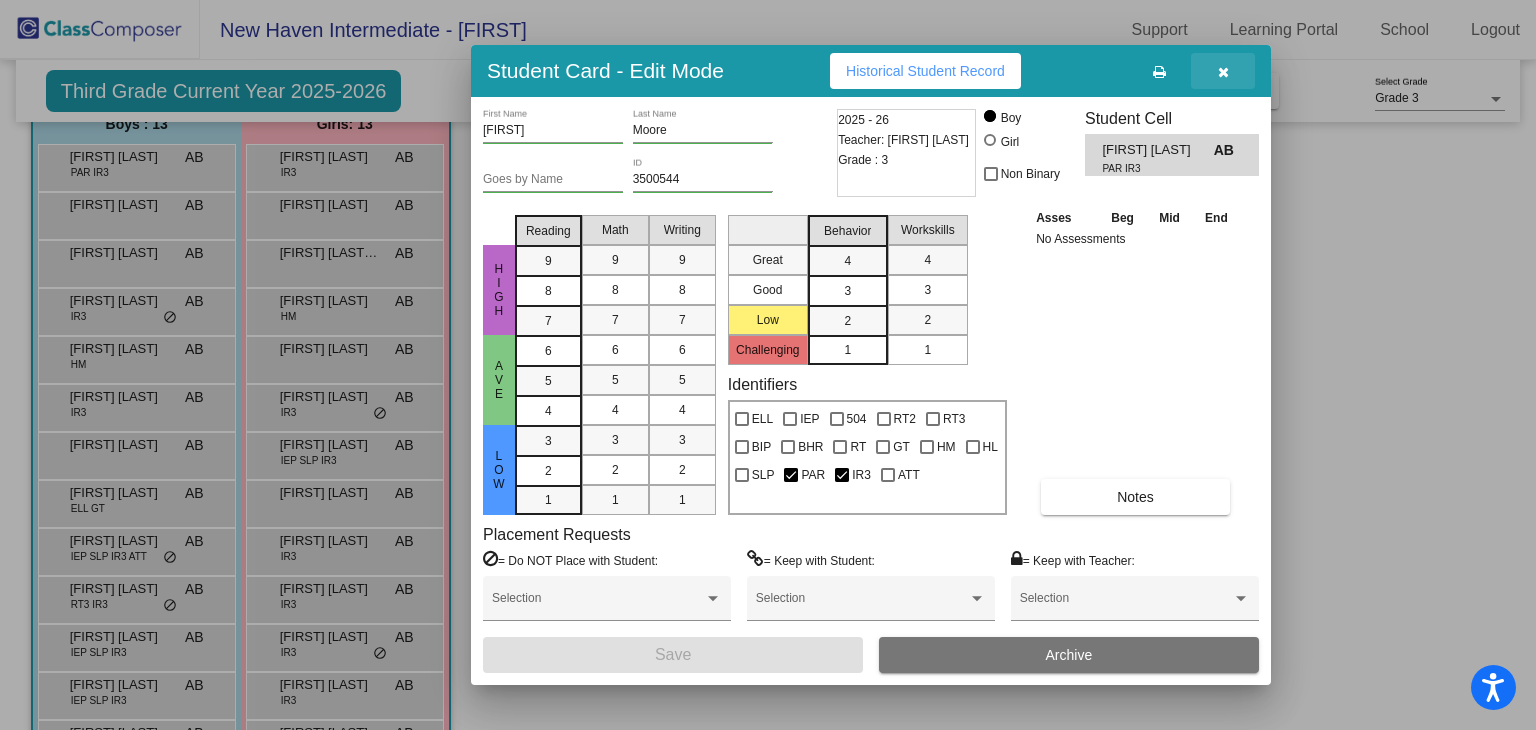 click at bounding box center (1223, 72) 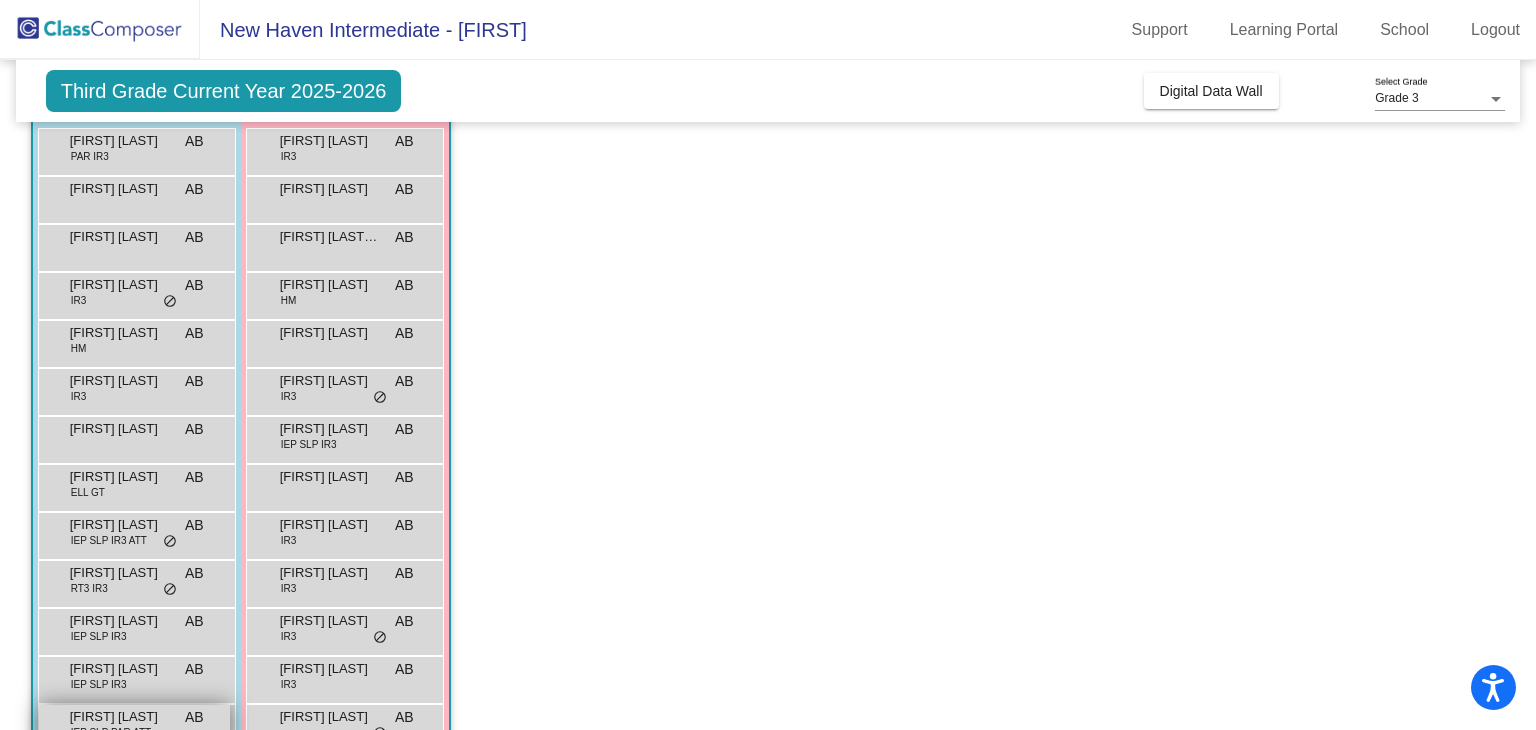 scroll, scrollTop: 193, scrollLeft: 0, axis: vertical 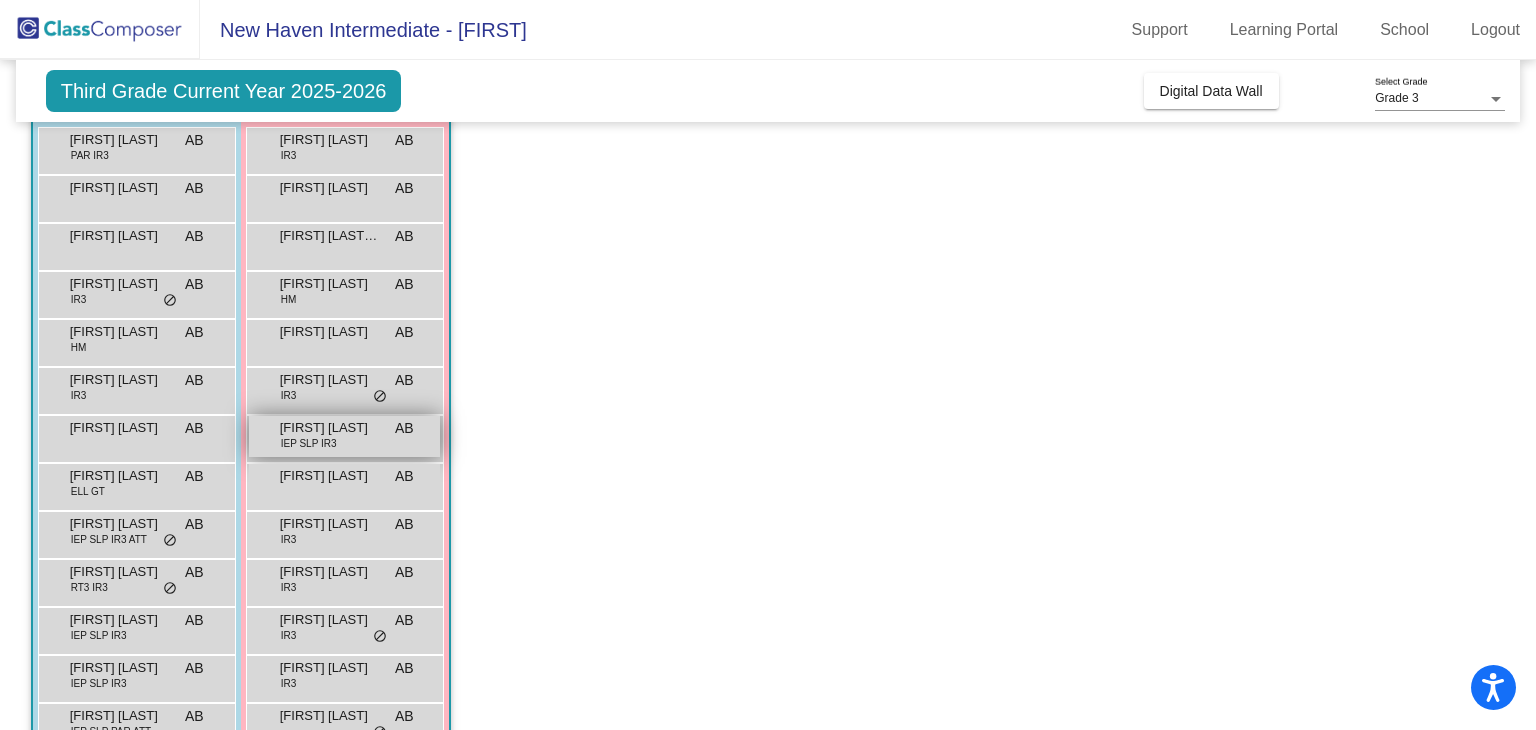 click on "Brynlee Stier IEP SLP IR3 AB lock do_not_disturb_alt" at bounding box center [344, 436] 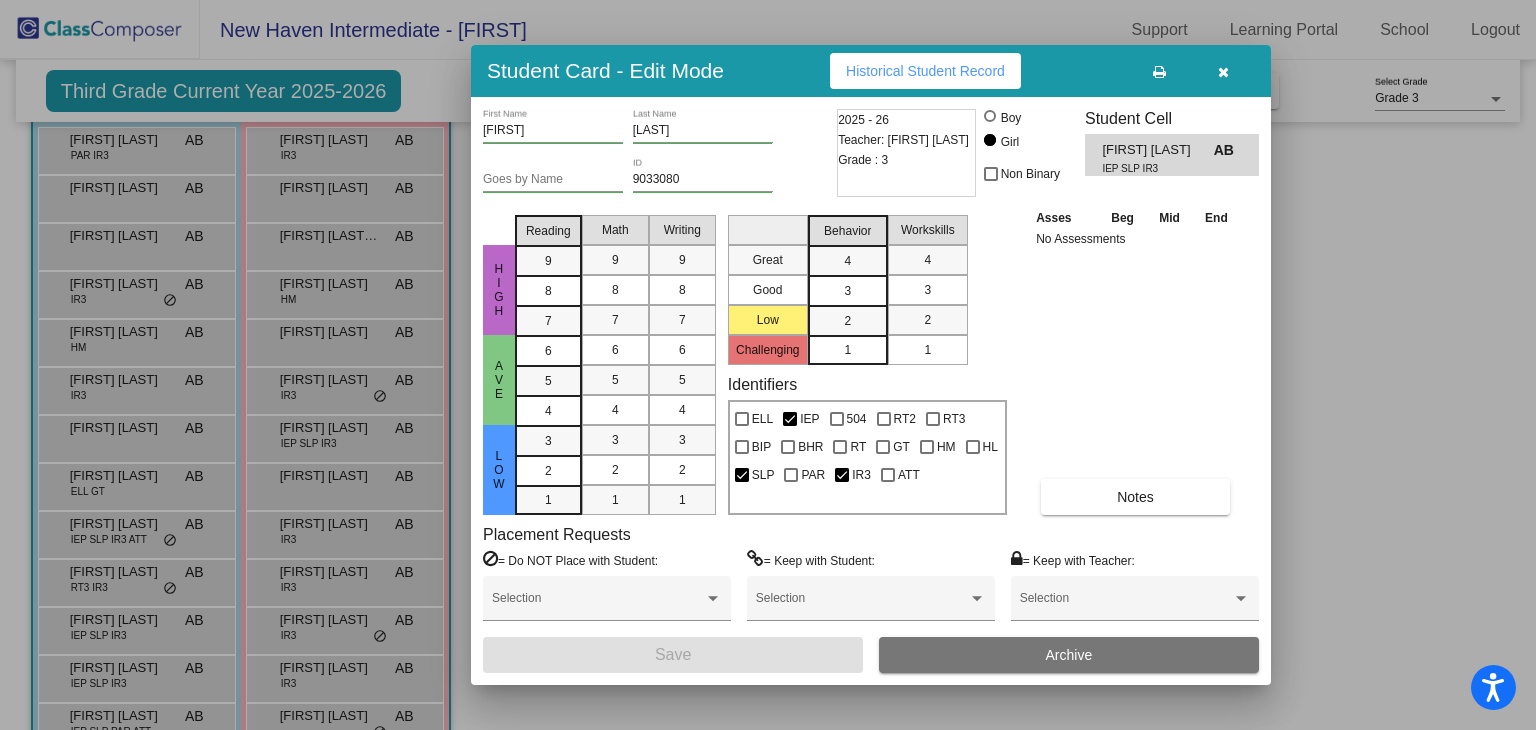 click at bounding box center (768, 365) 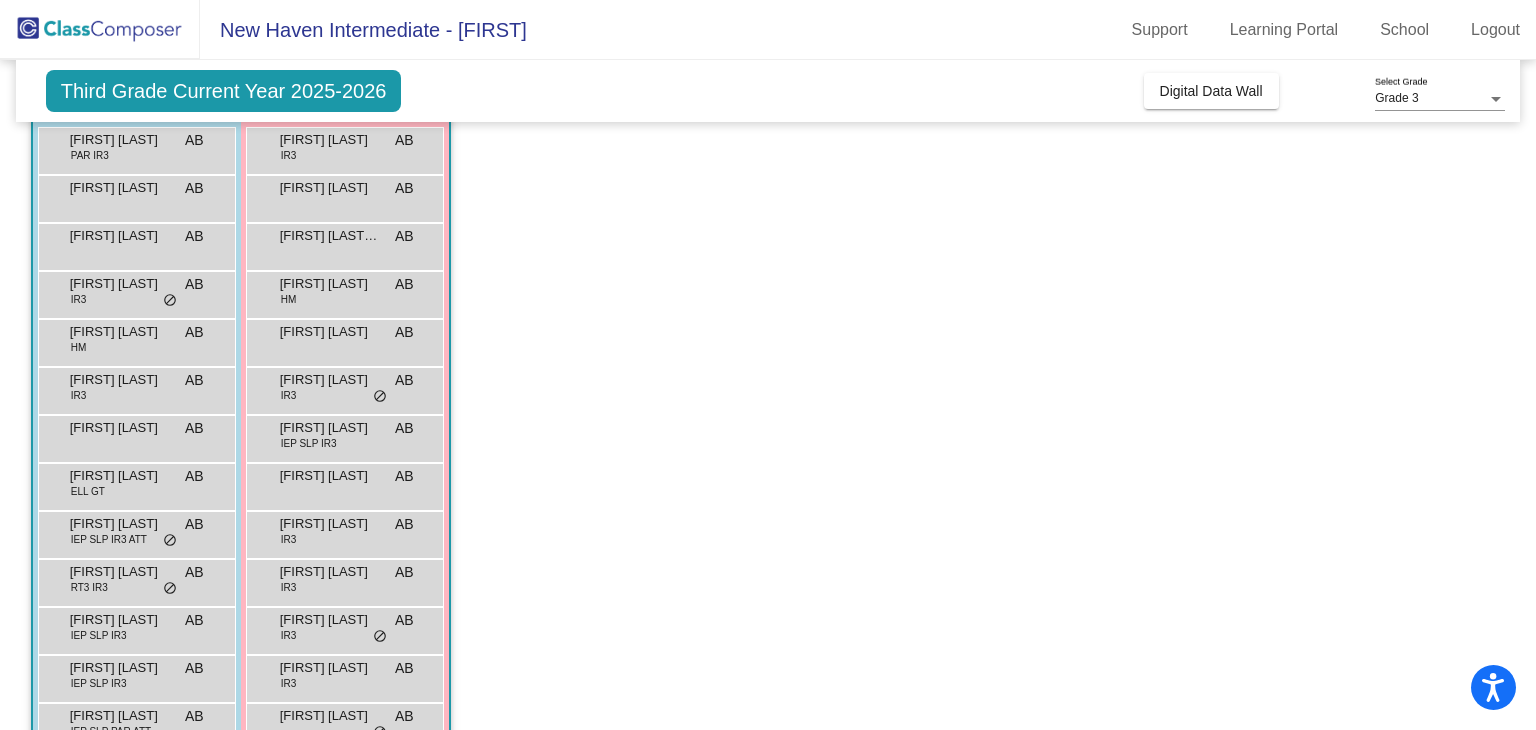 scroll, scrollTop: 234, scrollLeft: 0, axis: vertical 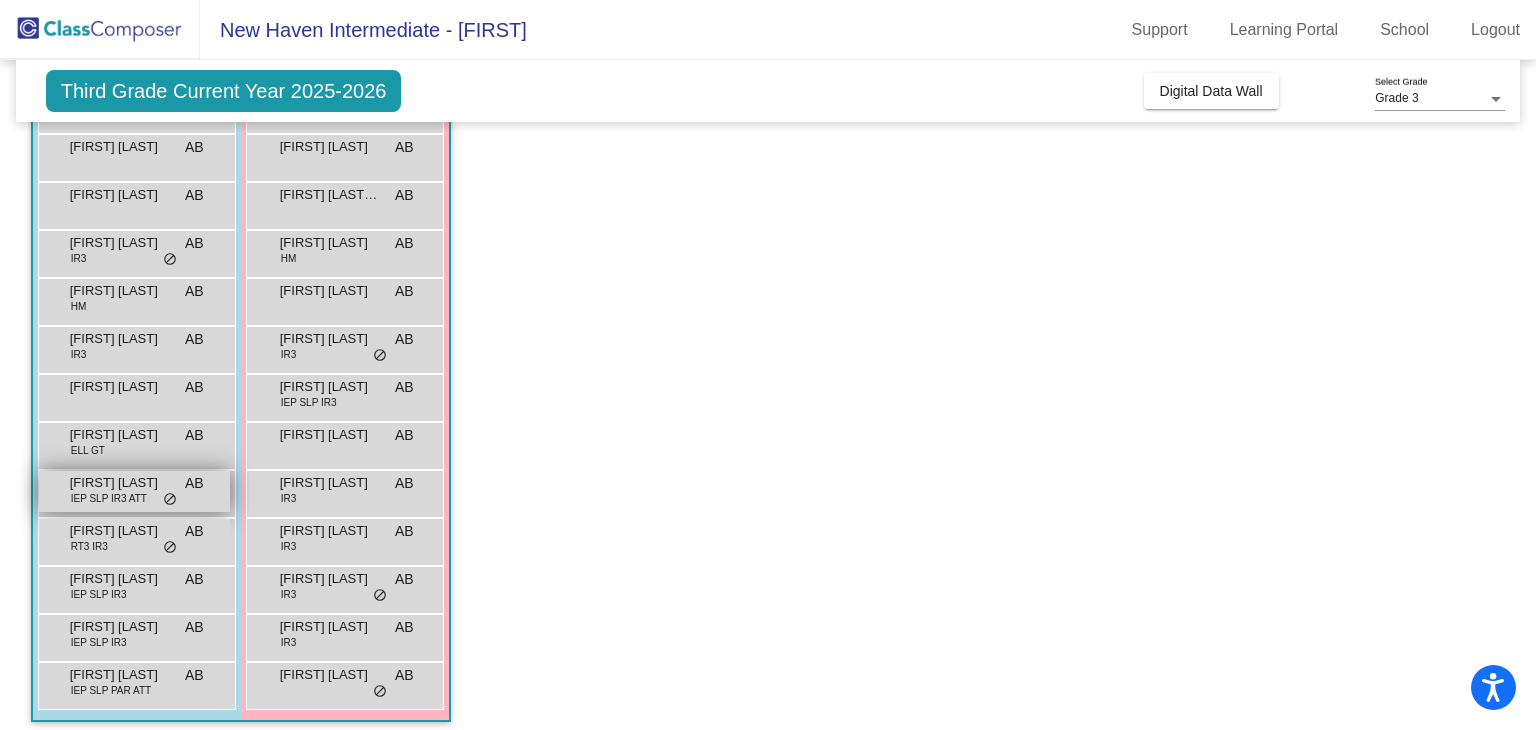 click on "King Easterly" at bounding box center (120, 483) 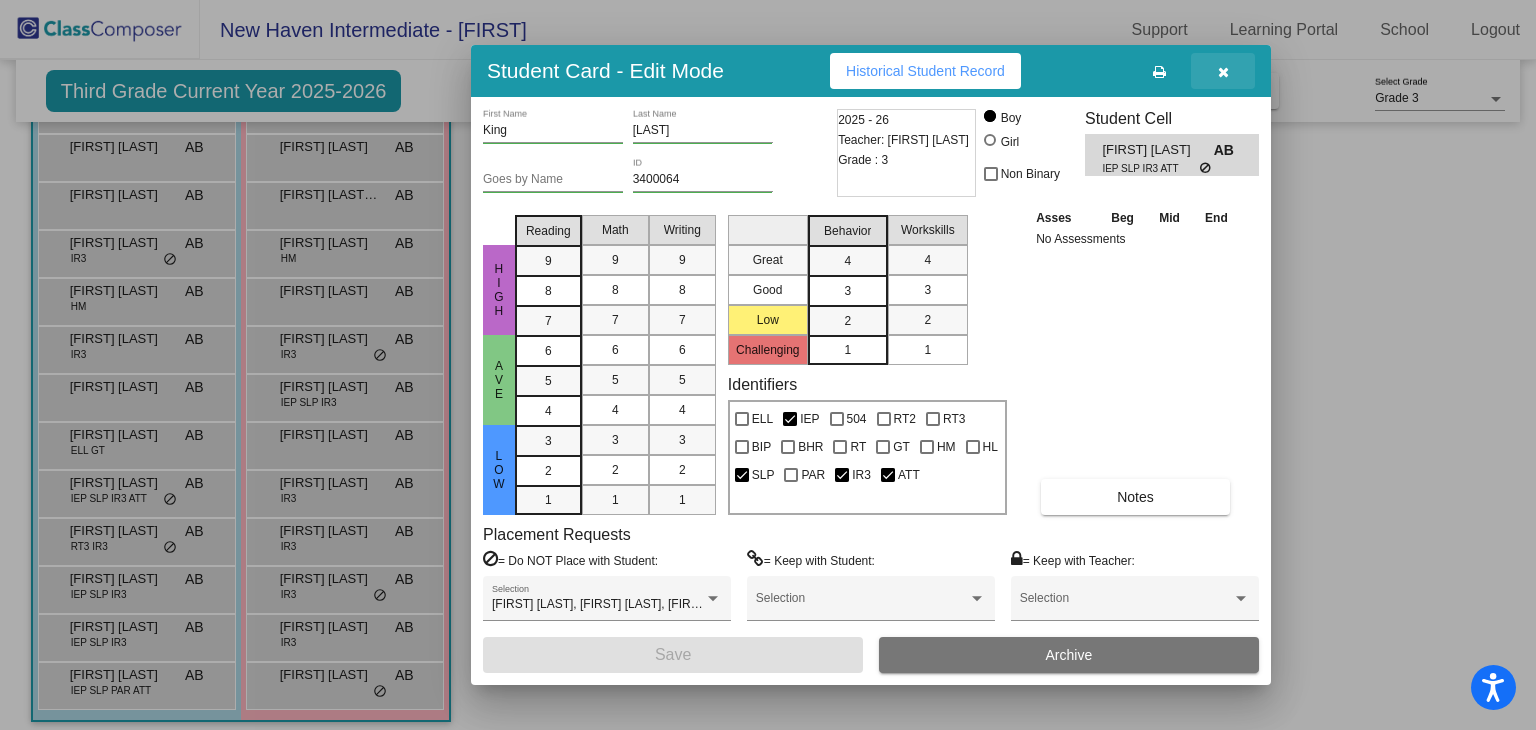 click at bounding box center (1223, 71) 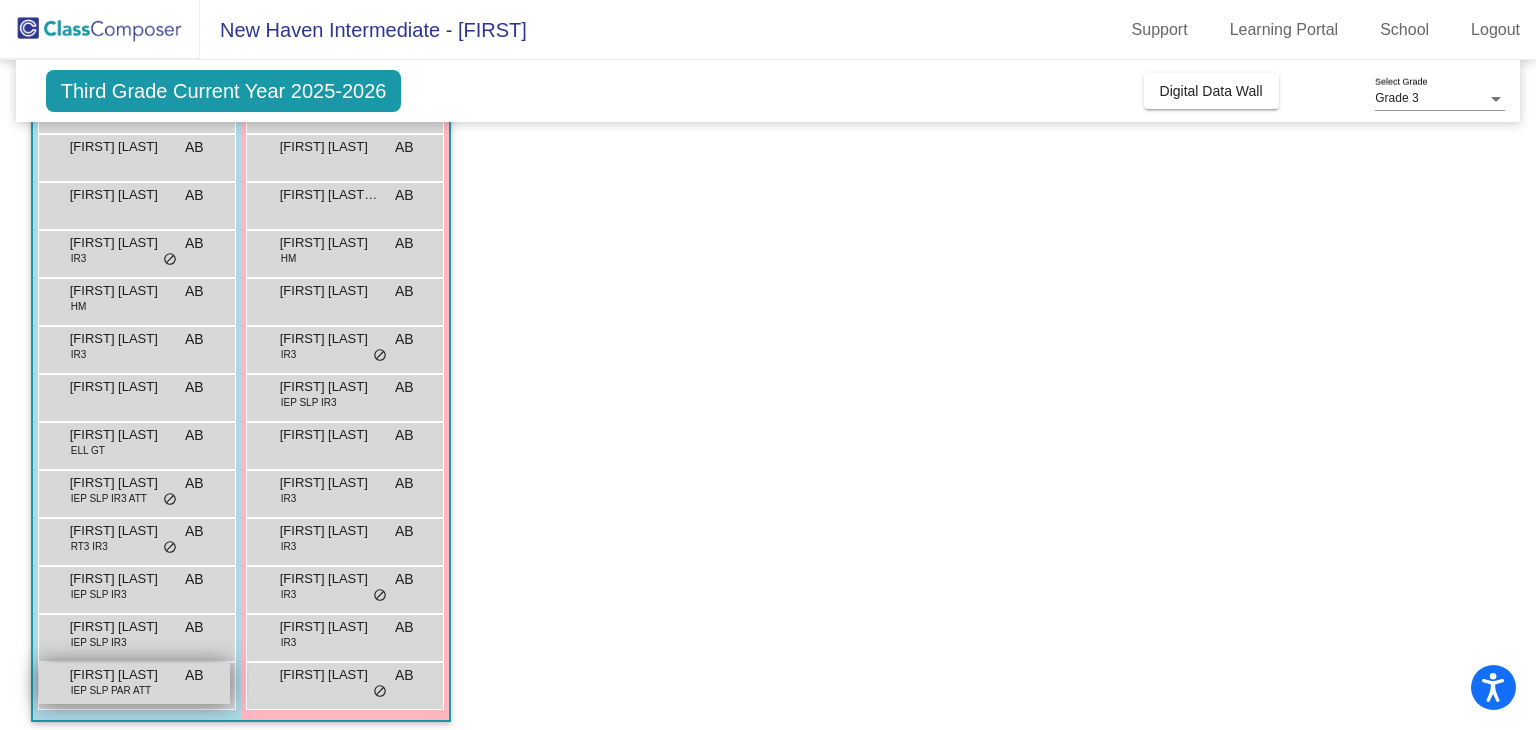 click on "Zayden Markley IEP SLP PAR ATT AB lock do_not_disturb_alt" at bounding box center [134, 683] 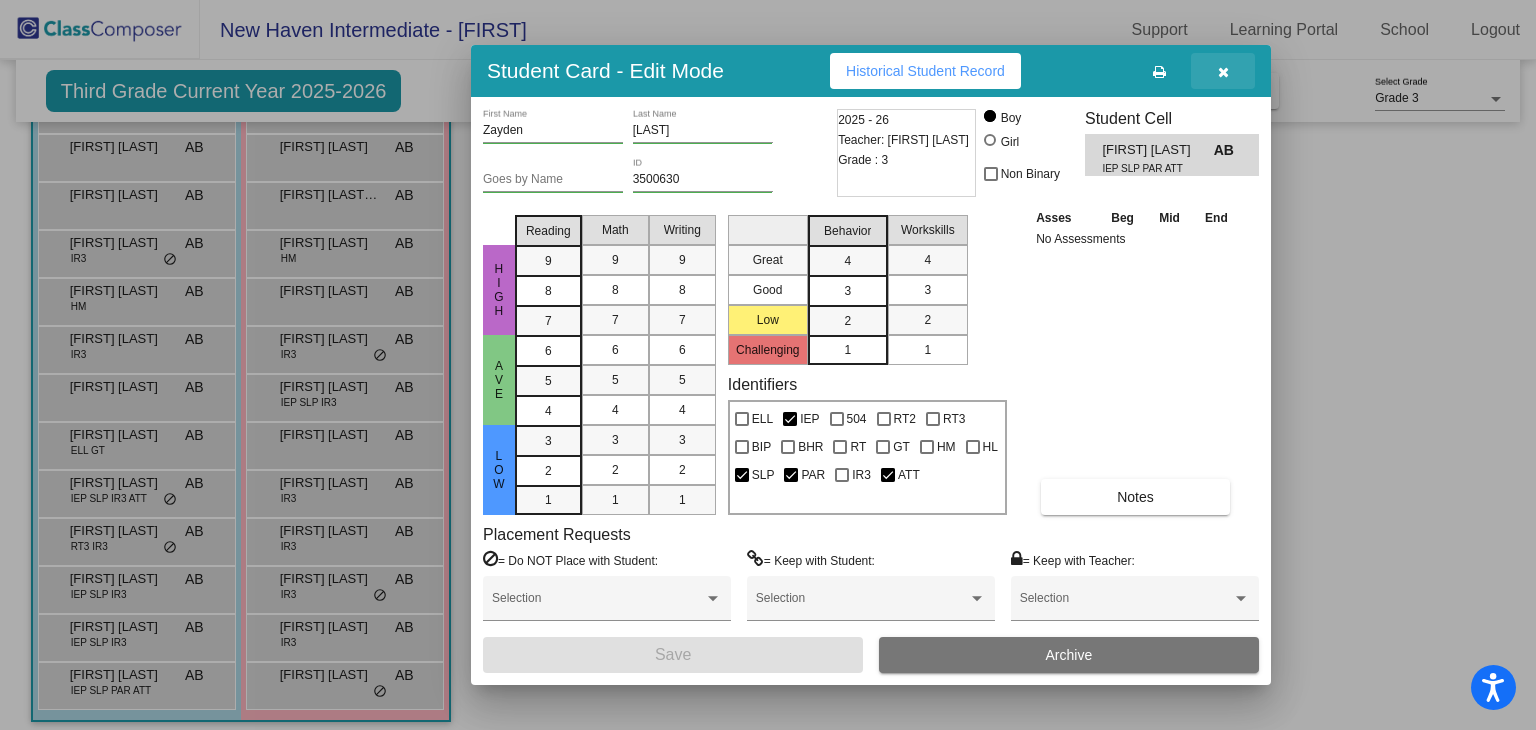 click at bounding box center (1223, 71) 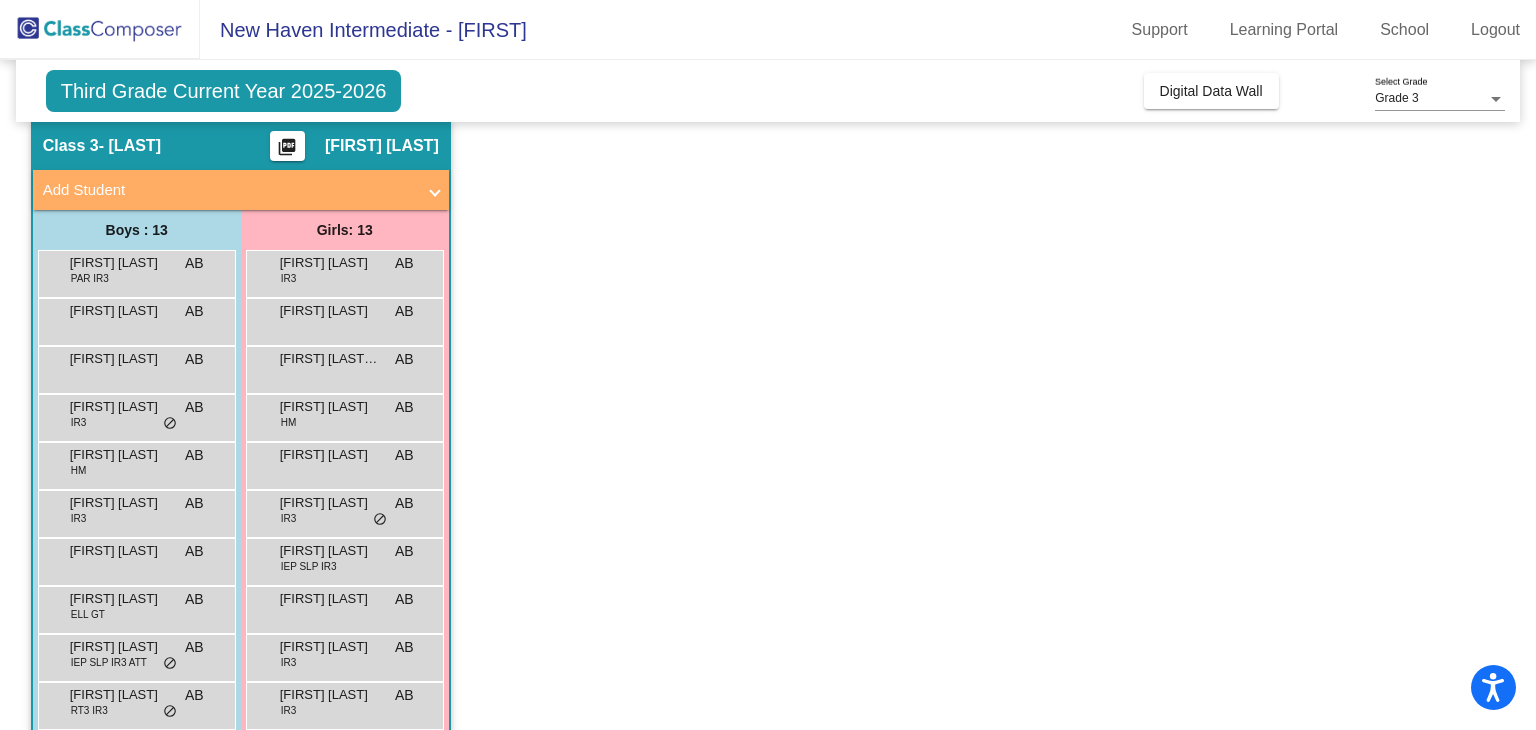 scroll, scrollTop: 0, scrollLeft: 0, axis: both 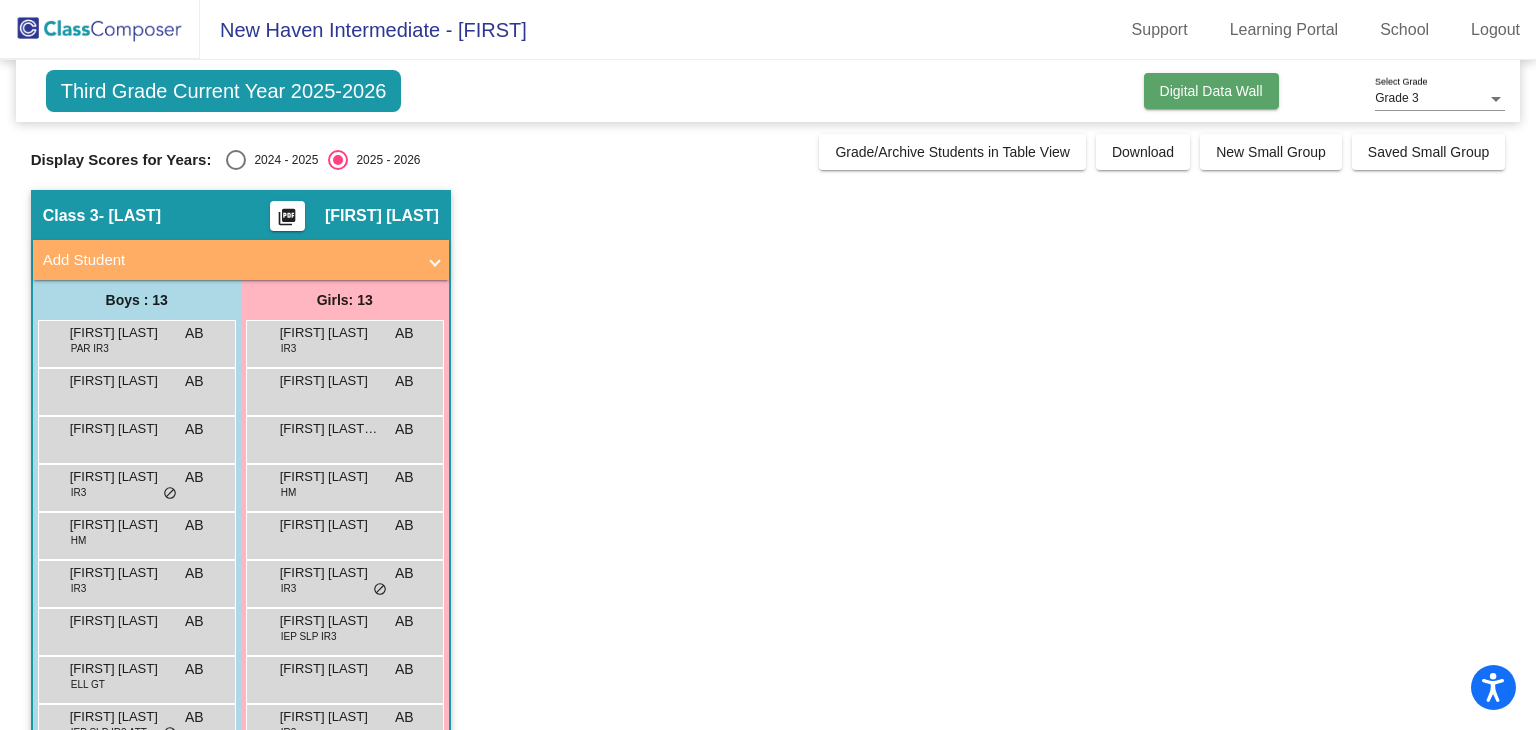 click on "Digital Data Wall" 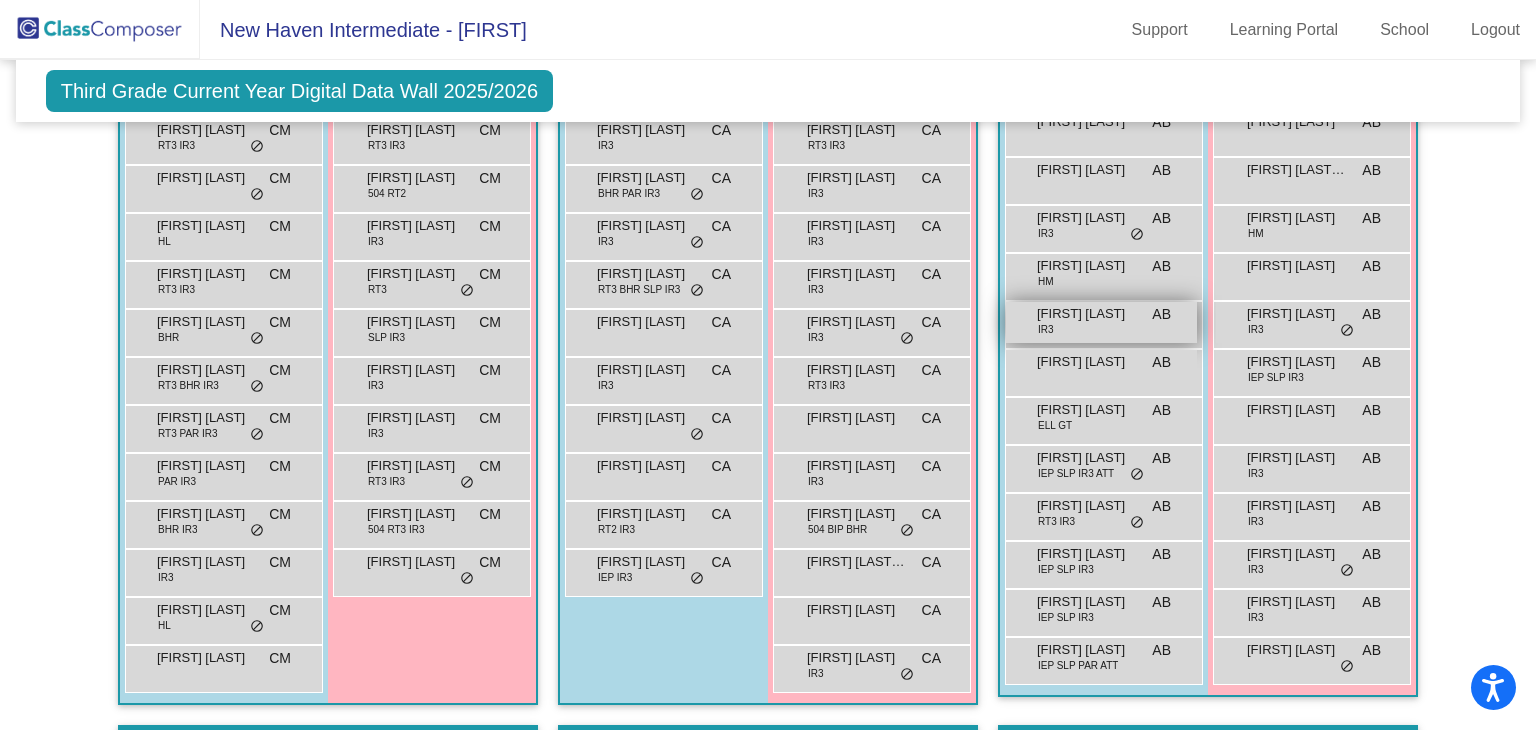 scroll, scrollTop: 653, scrollLeft: 0, axis: vertical 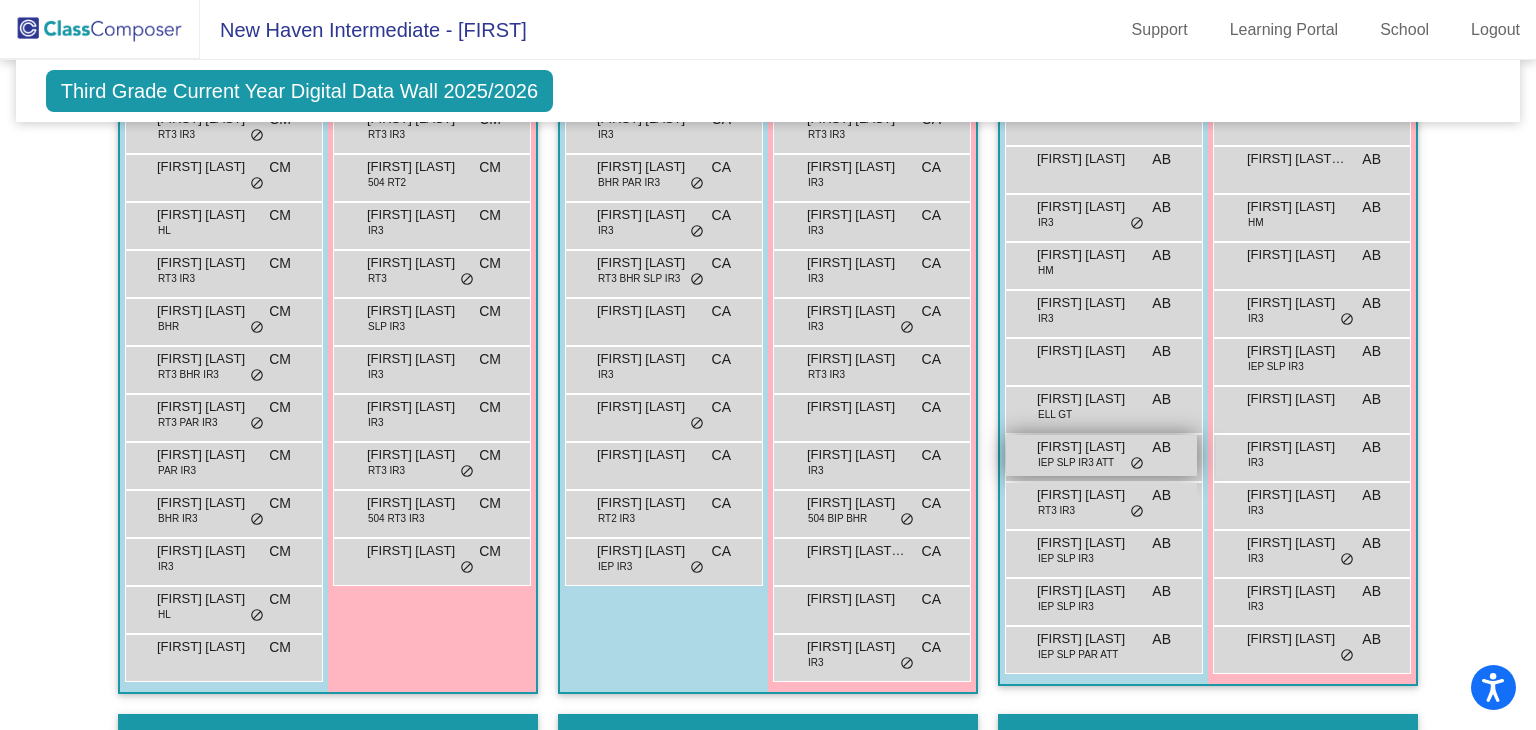 click on "King Easterly IEP SLP IR3 ATT AB lock do_not_disturb_alt" at bounding box center (1101, 455) 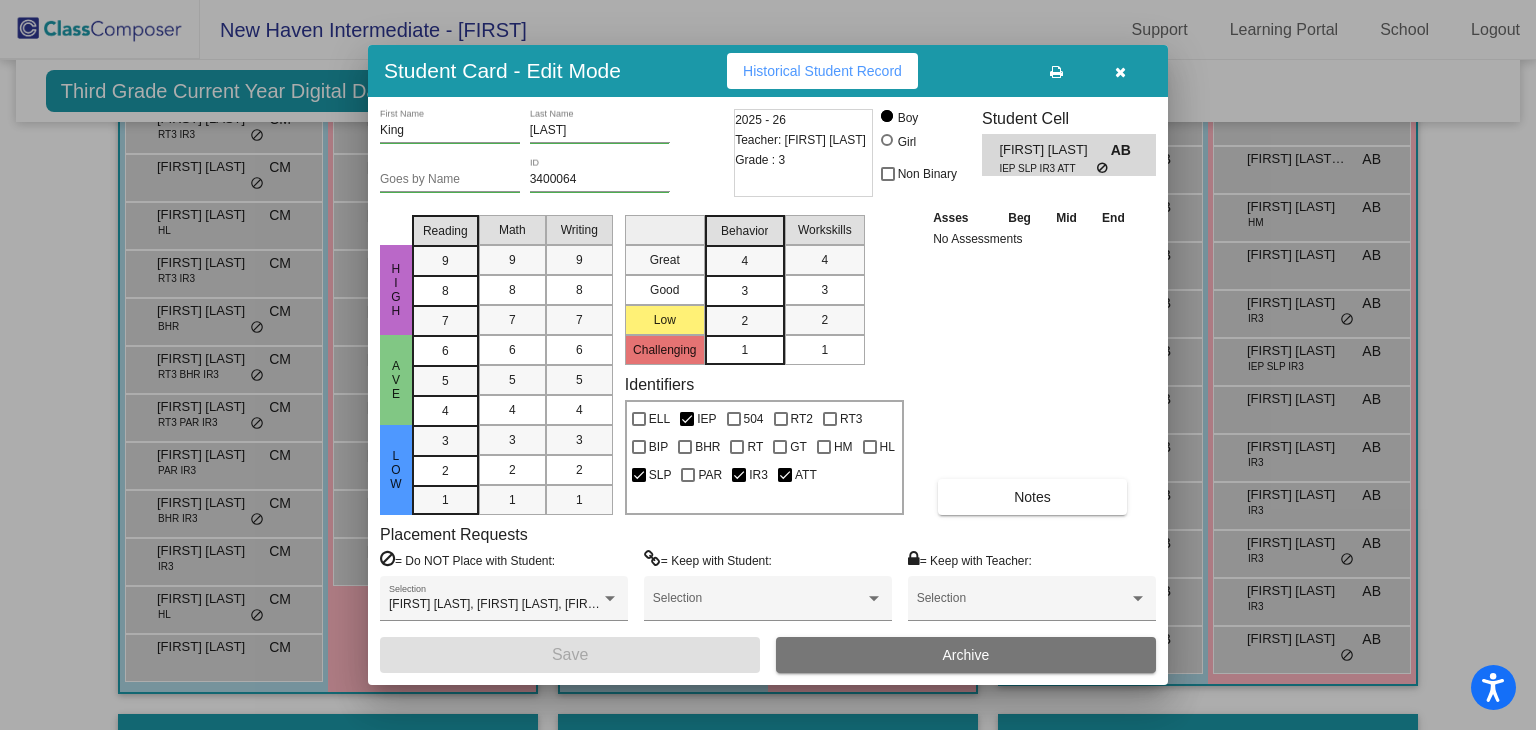 click at bounding box center [1120, 71] 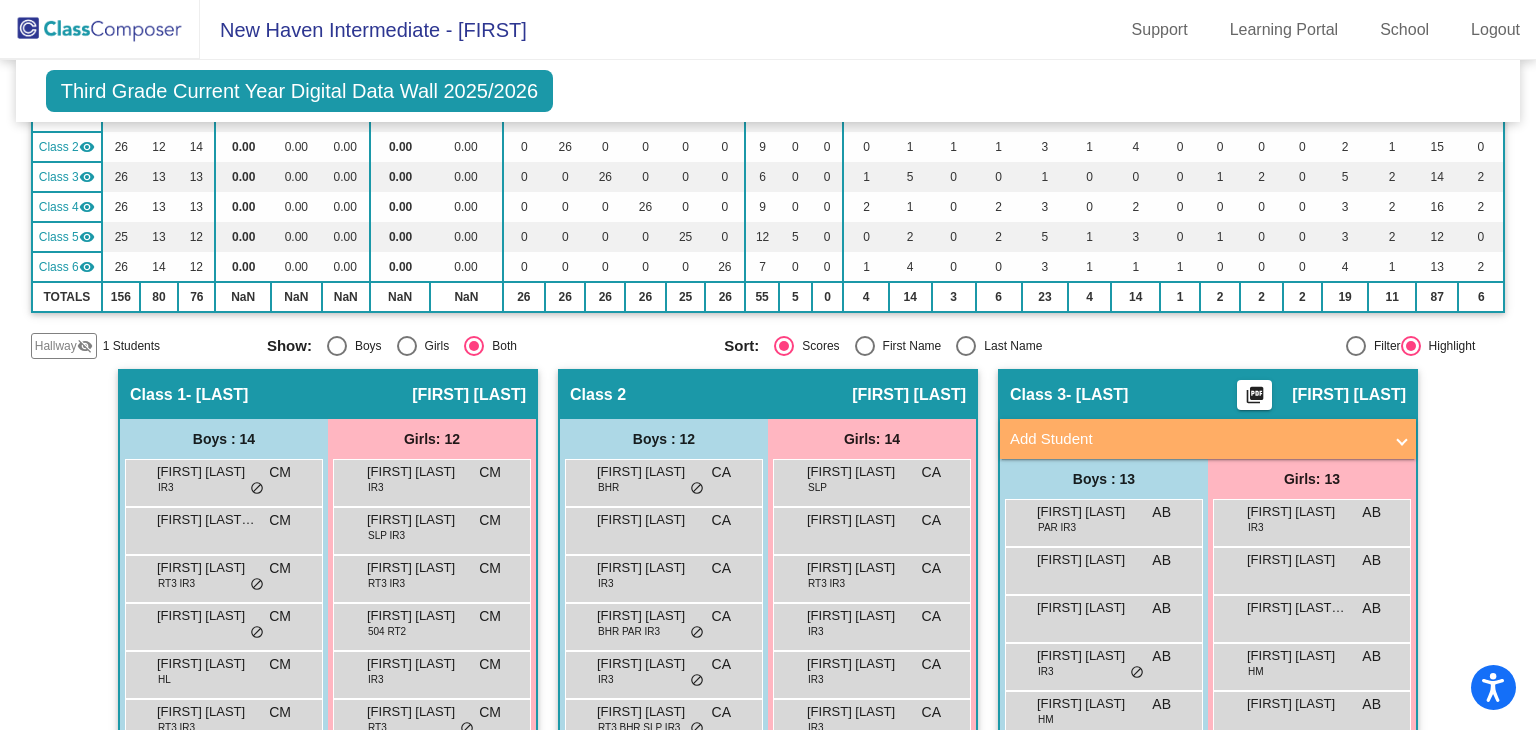 scroll, scrollTop: 0, scrollLeft: 0, axis: both 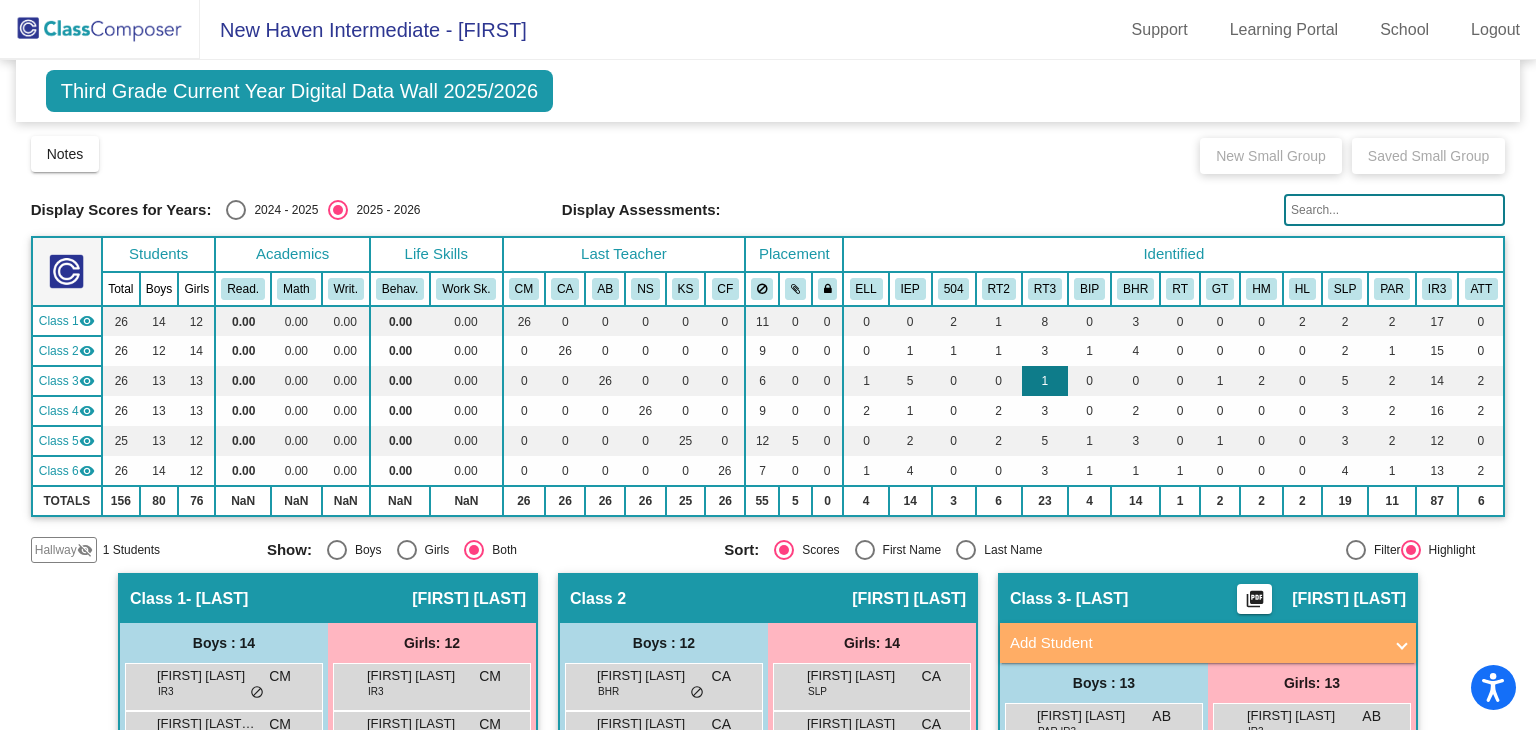 click on "1" 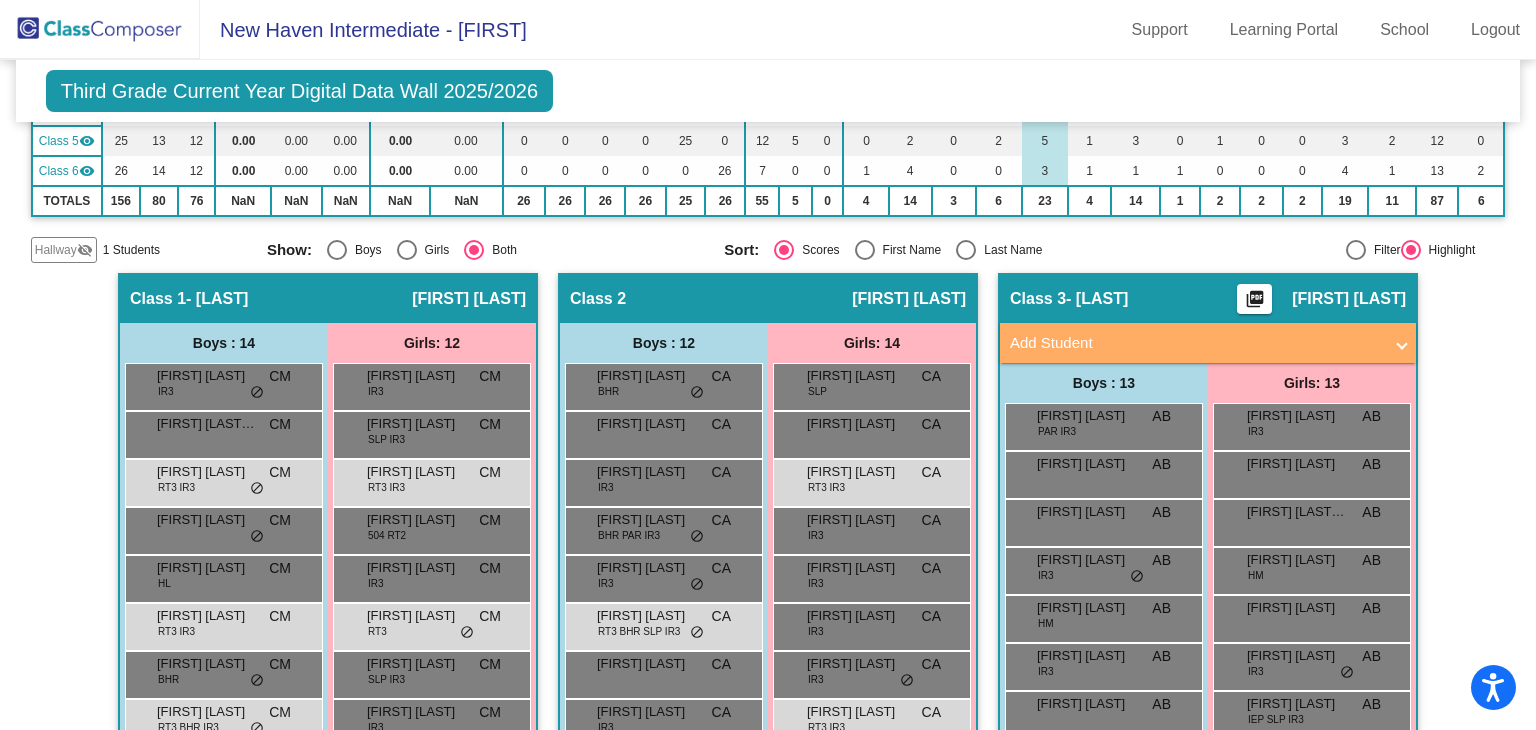 scroll, scrollTop: 0, scrollLeft: 0, axis: both 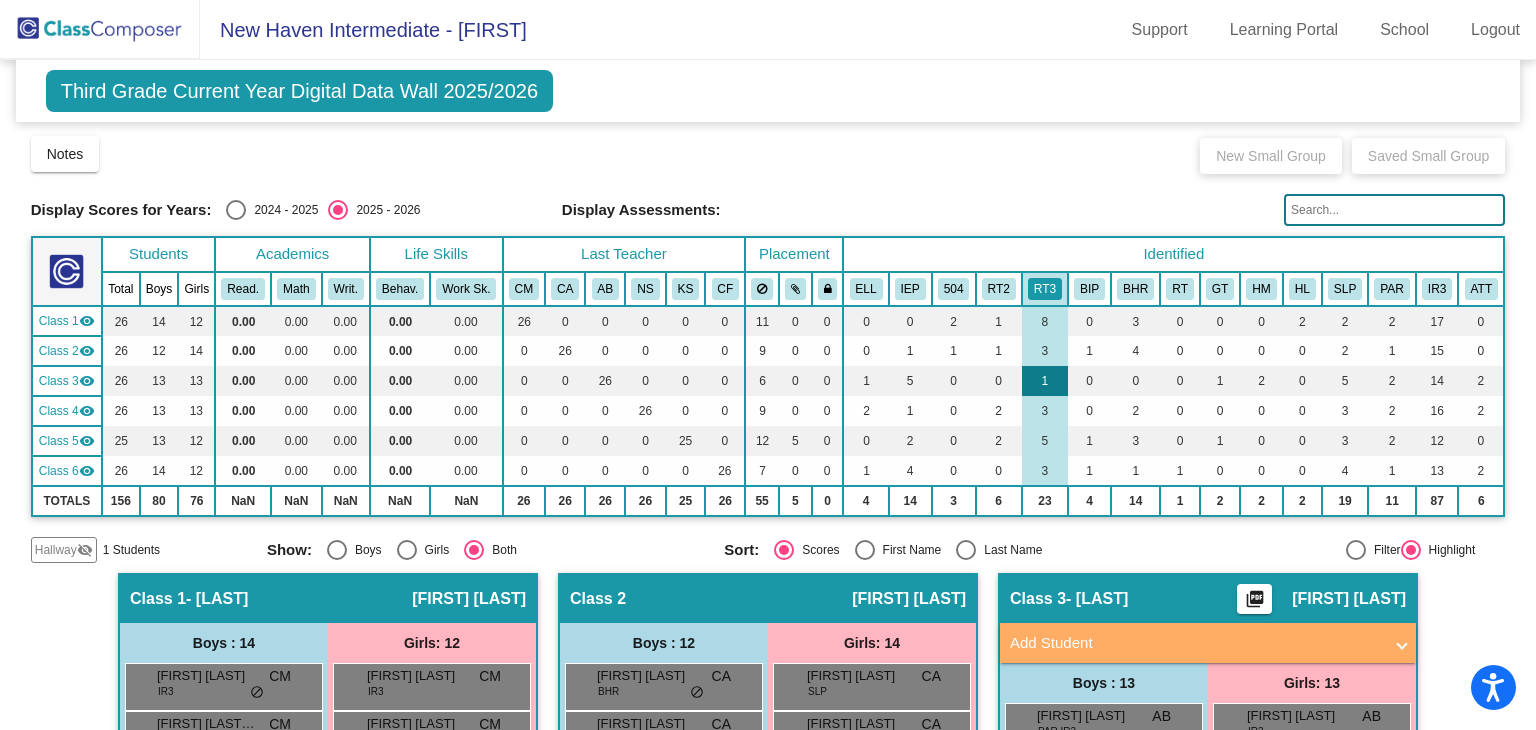 click on "1" 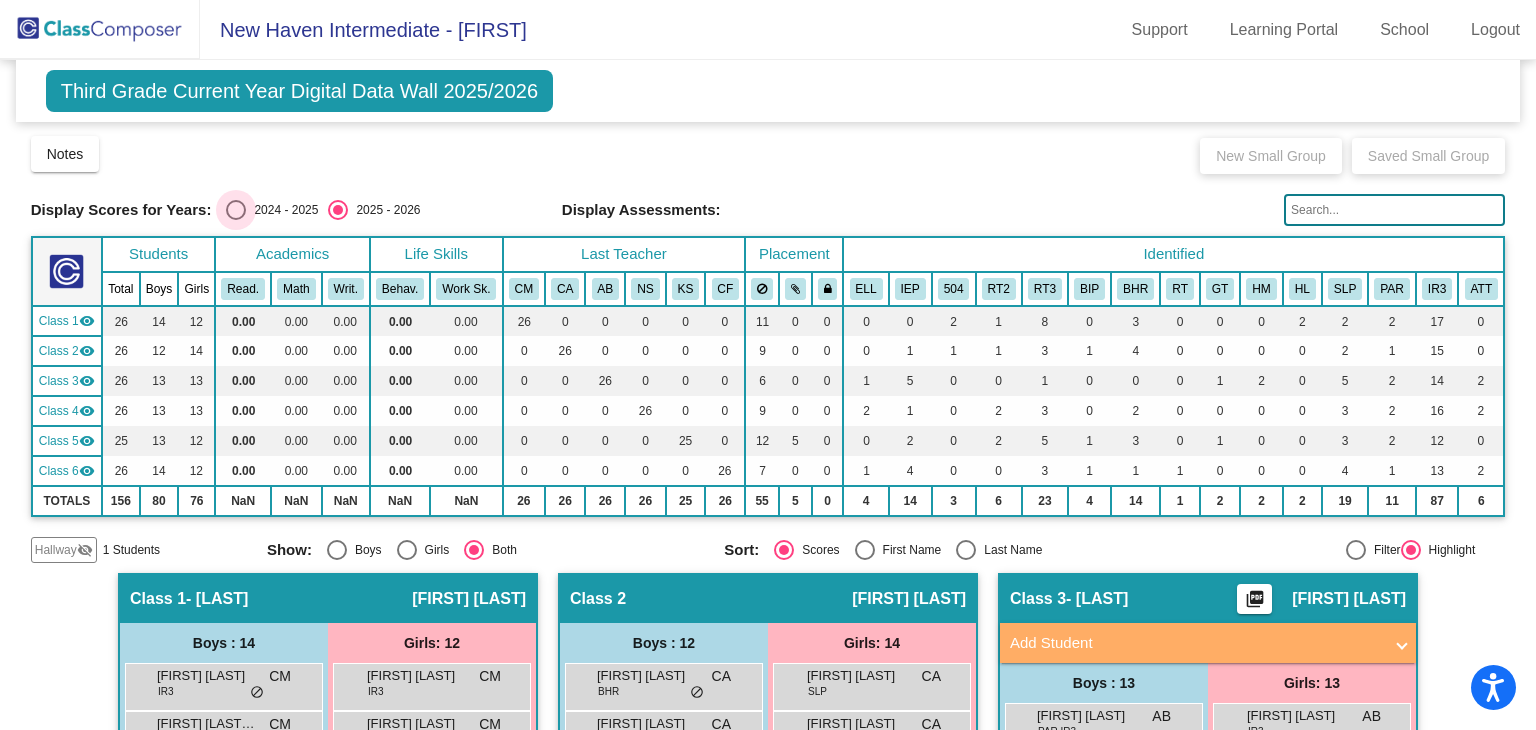 click at bounding box center (236, 210) 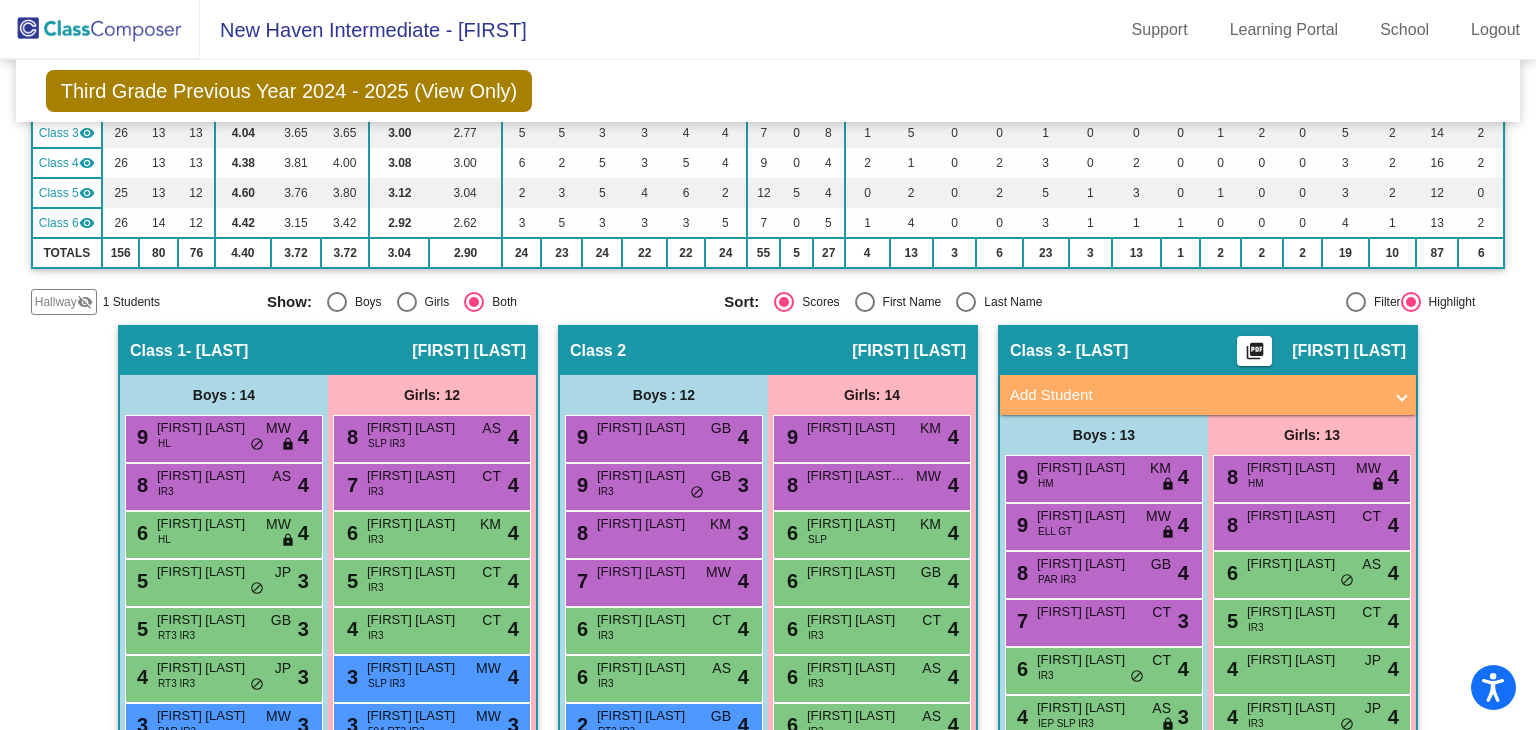 scroll, scrollTop: 233, scrollLeft: 0, axis: vertical 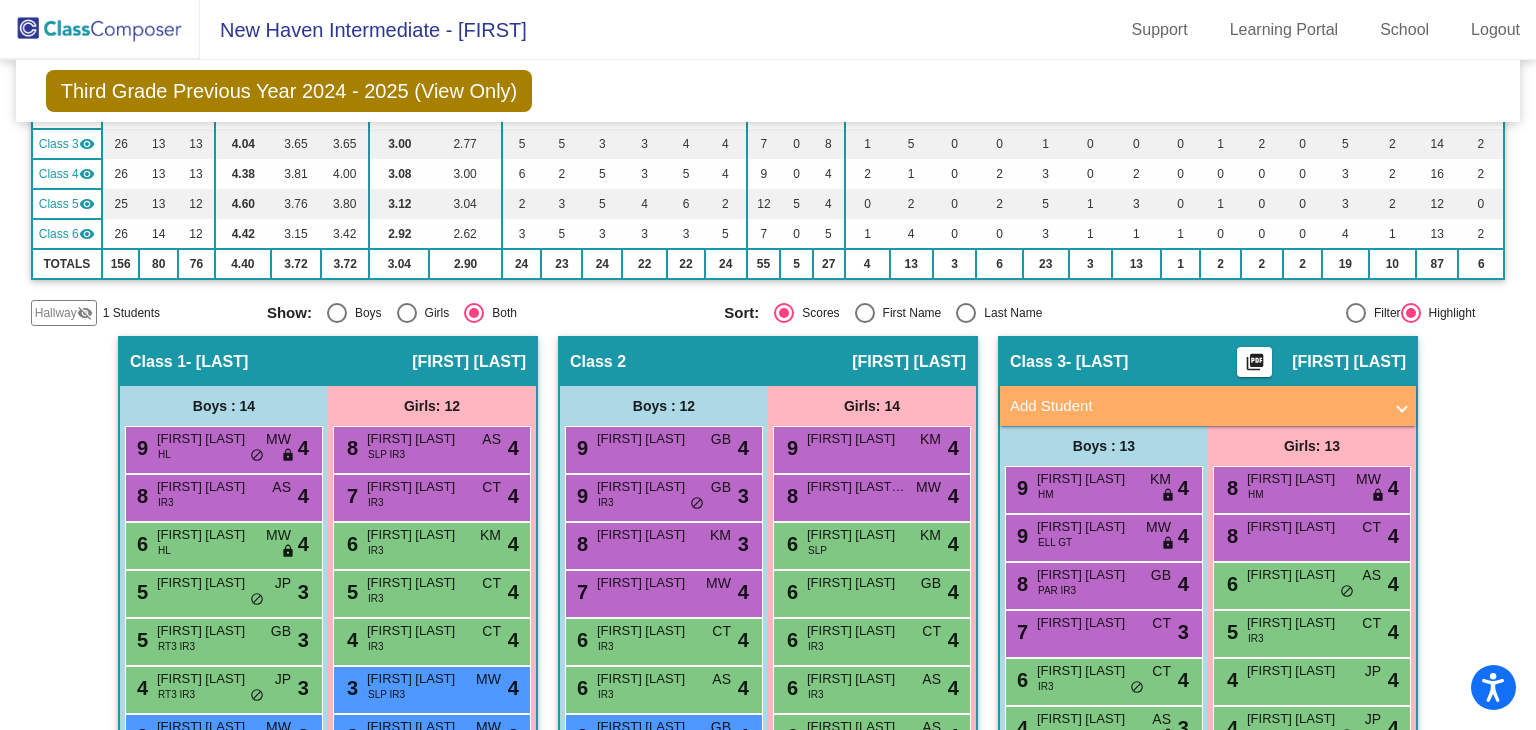 click on "picture_as_pdf" 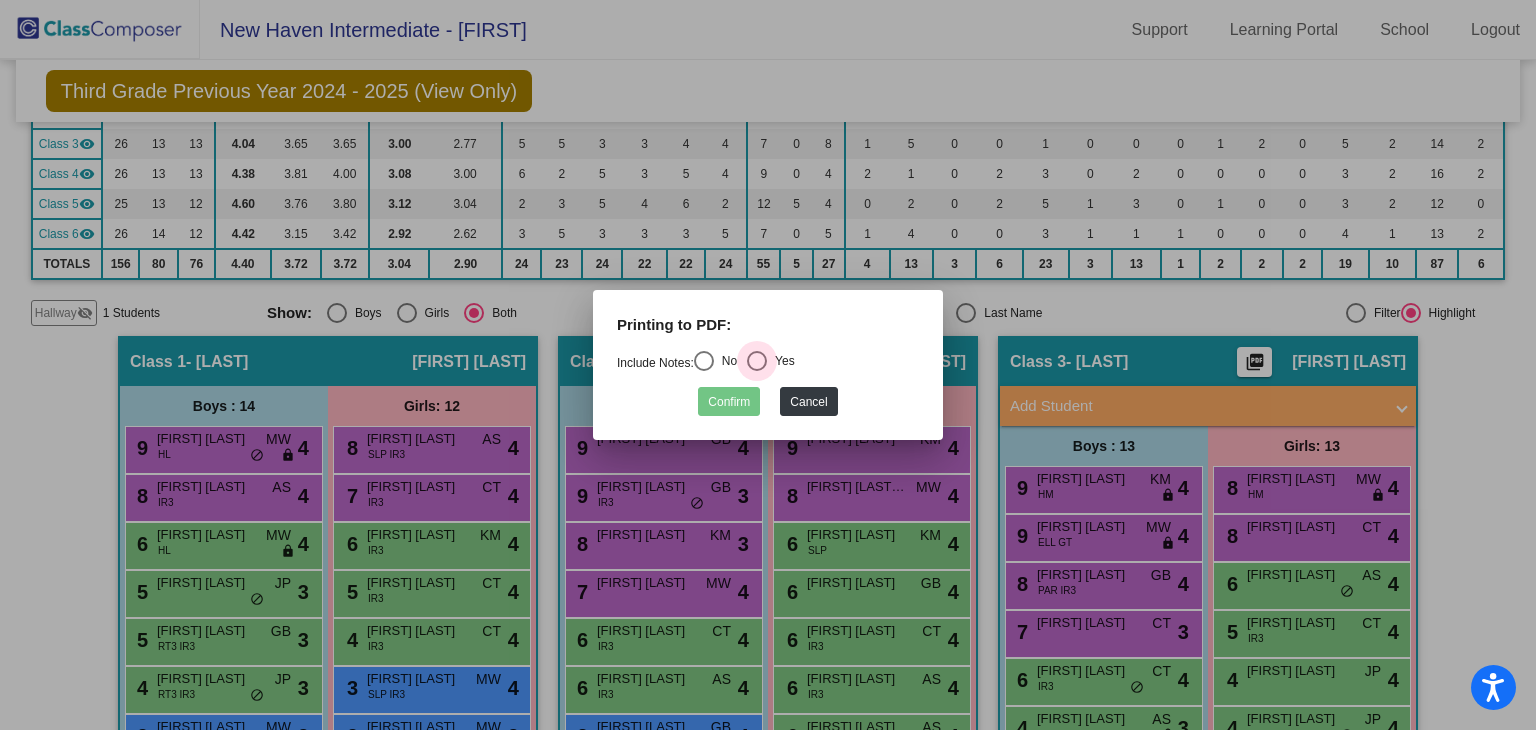 click at bounding box center (757, 361) 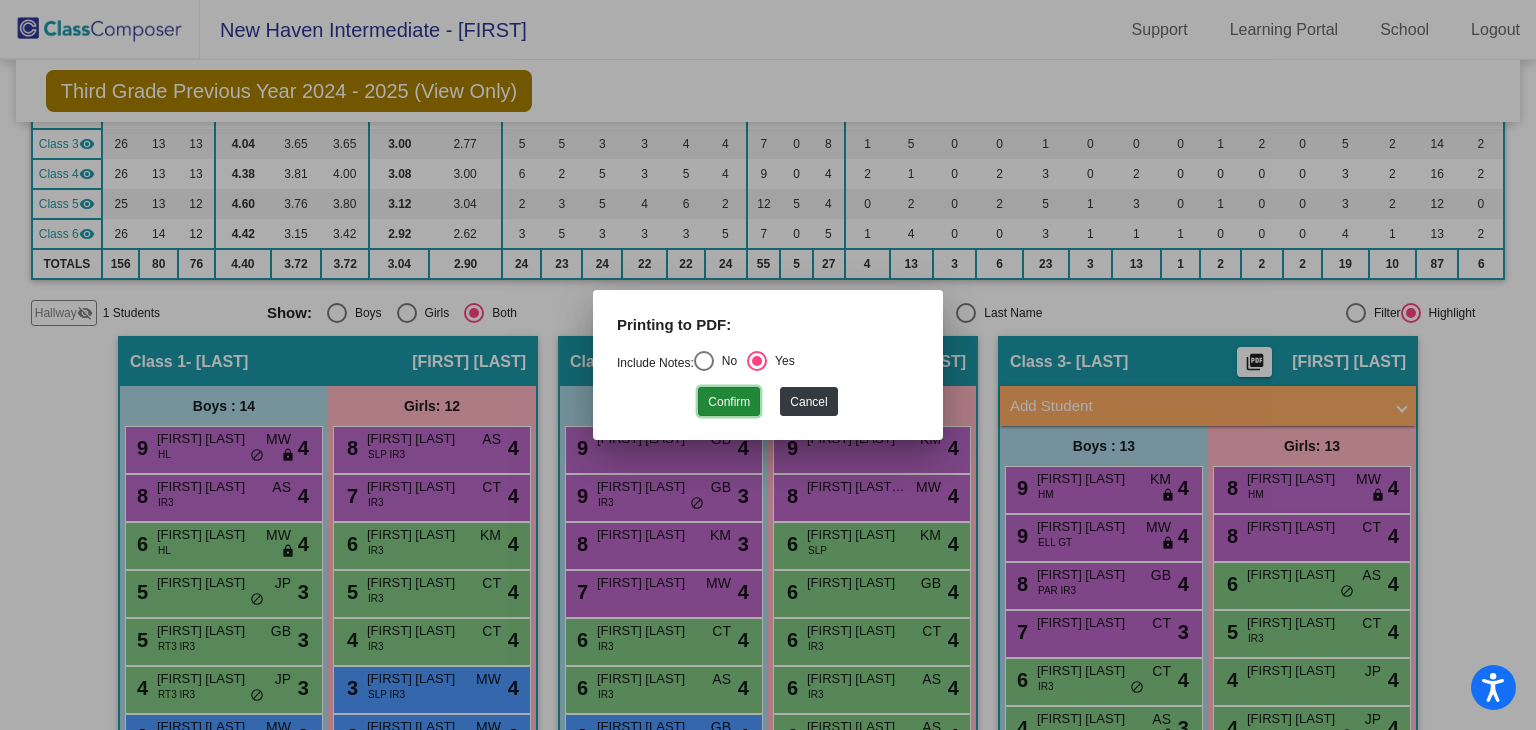 click on "Confirm" at bounding box center [729, 401] 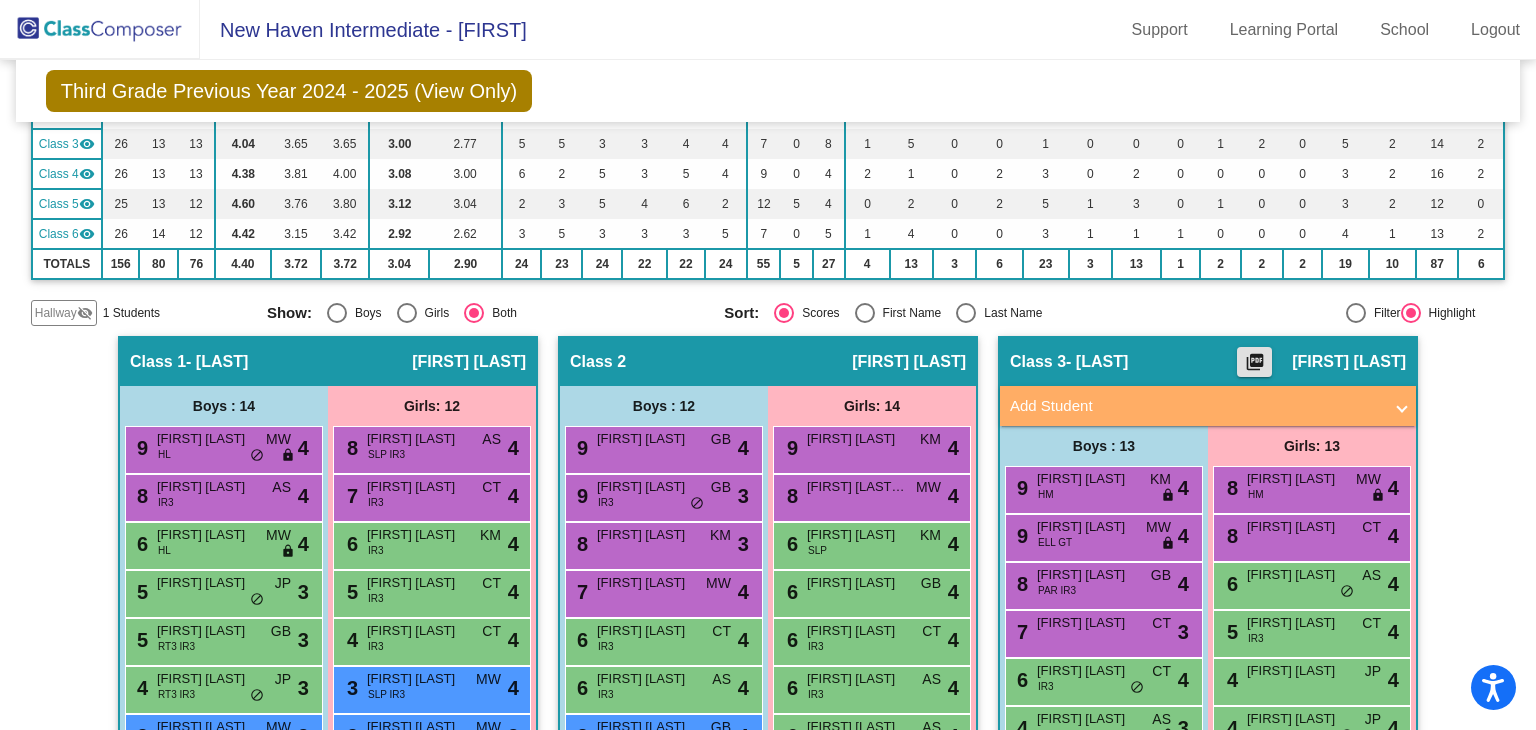 scroll, scrollTop: 0, scrollLeft: 0, axis: both 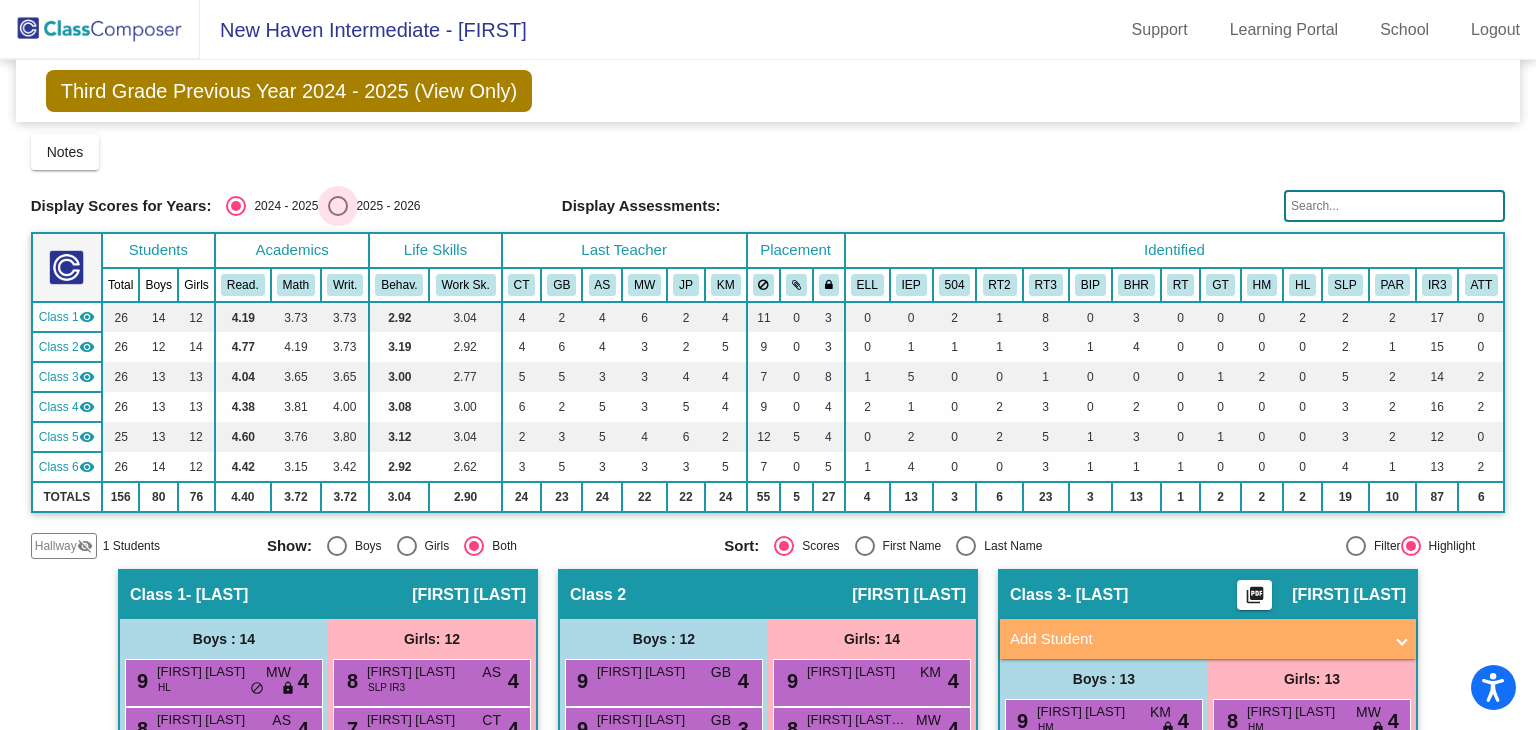 click on "2025 - 2026" at bounding box center (384, 206) 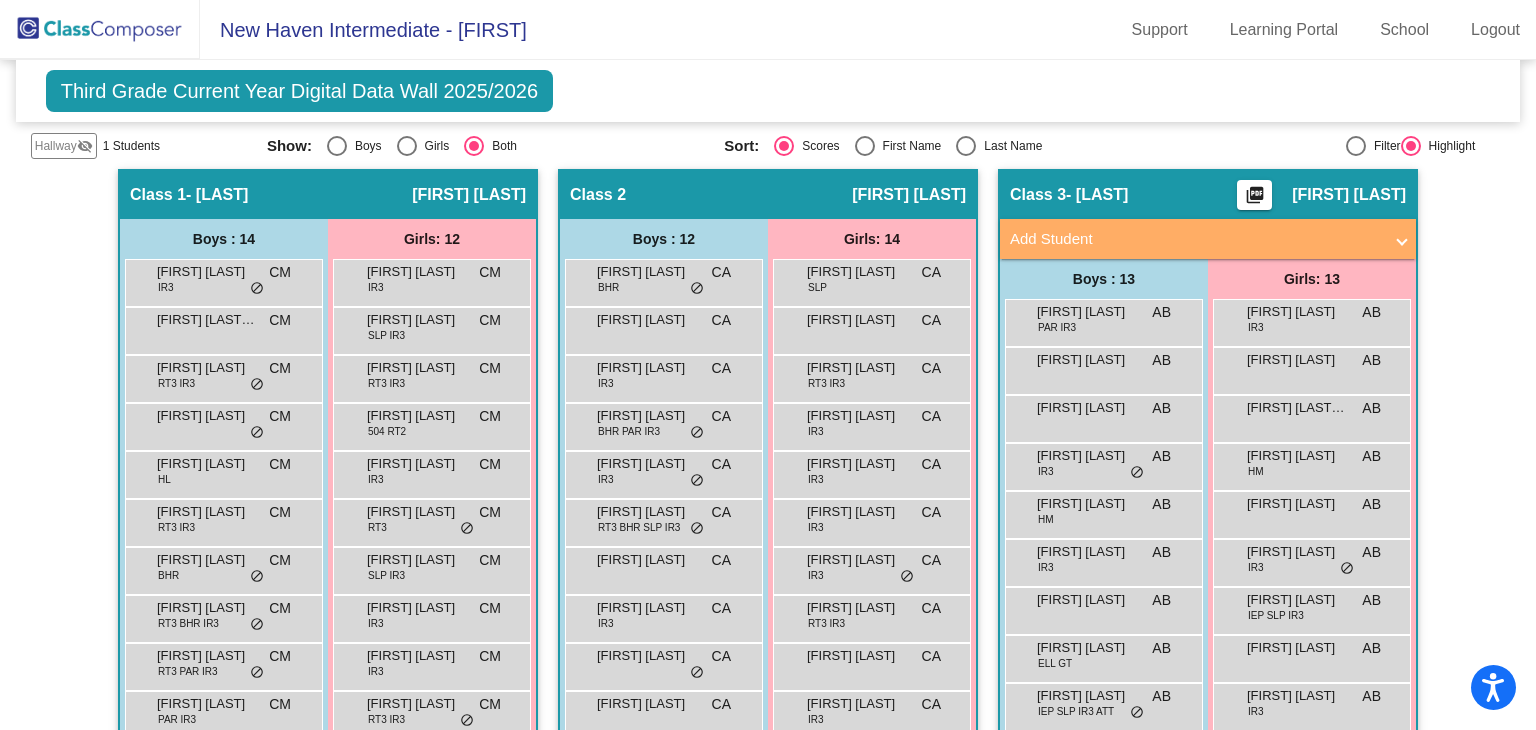 scroll, scrollTop: 406, scrollLeft: 0, axis: vertical 